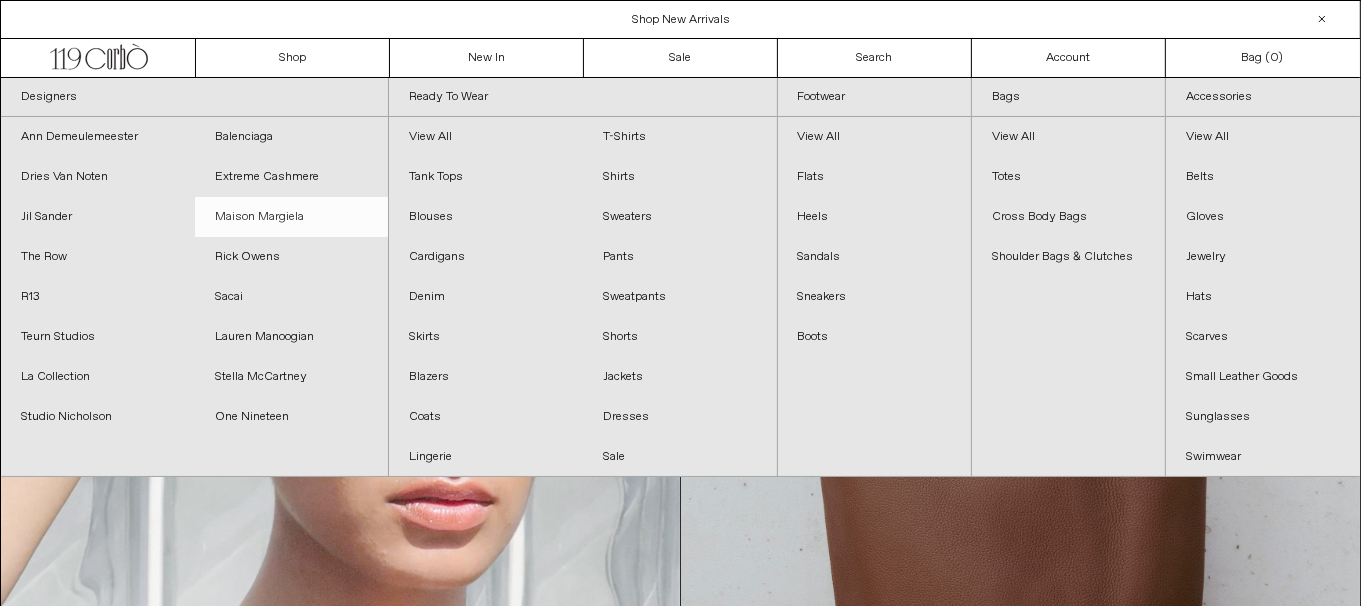scroll, scrollTop: 0, scrollLeft: 0, axis: both 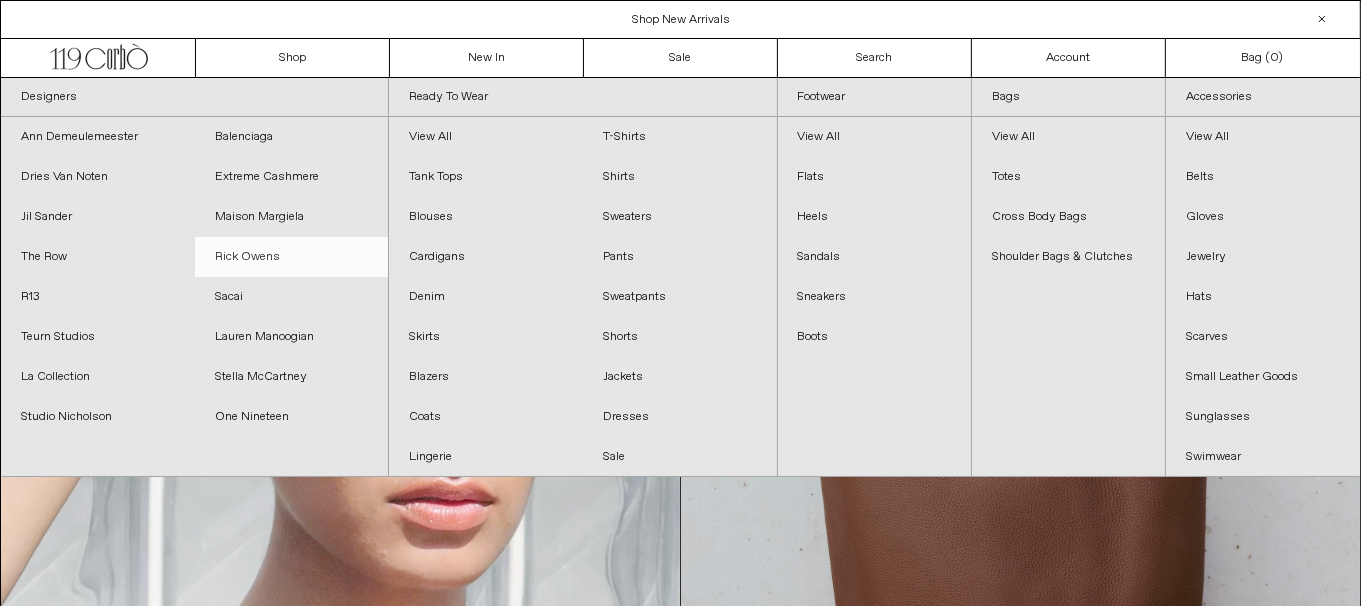 drag, startPoint x: 252, startPoint y: 253, endPoint x: 265, endPoint y: 256, distance: 13.341664 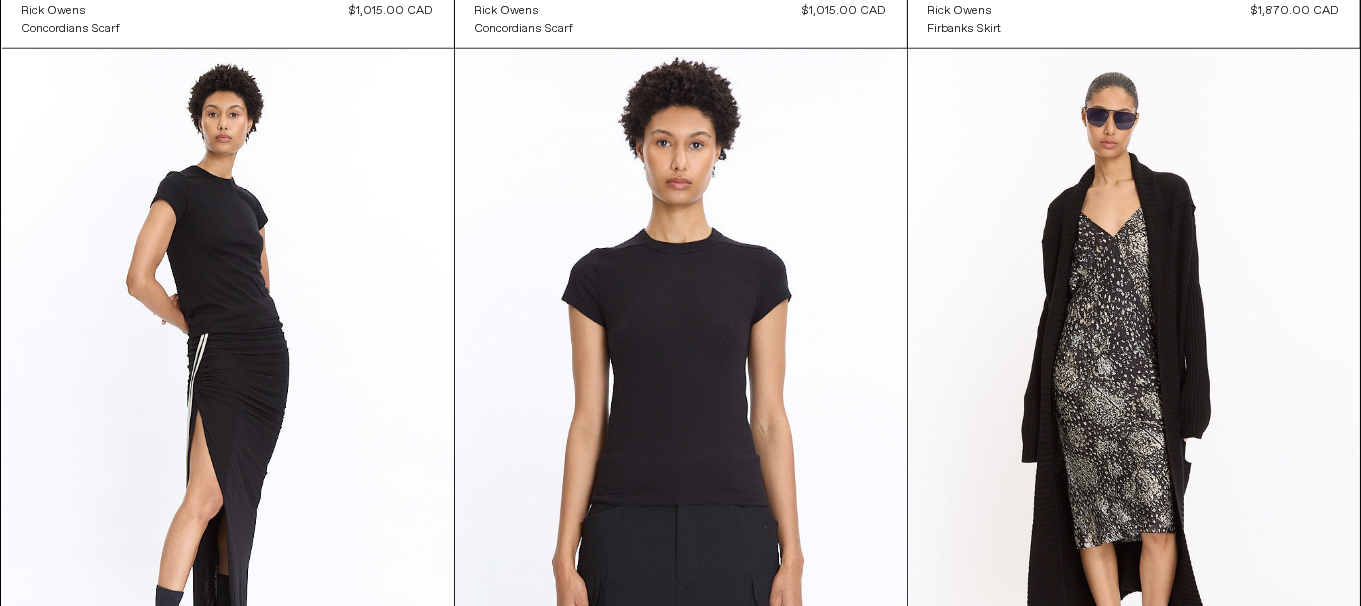 scroll, scrollTop: 1800, scrollLeft: 0, axis: vertical 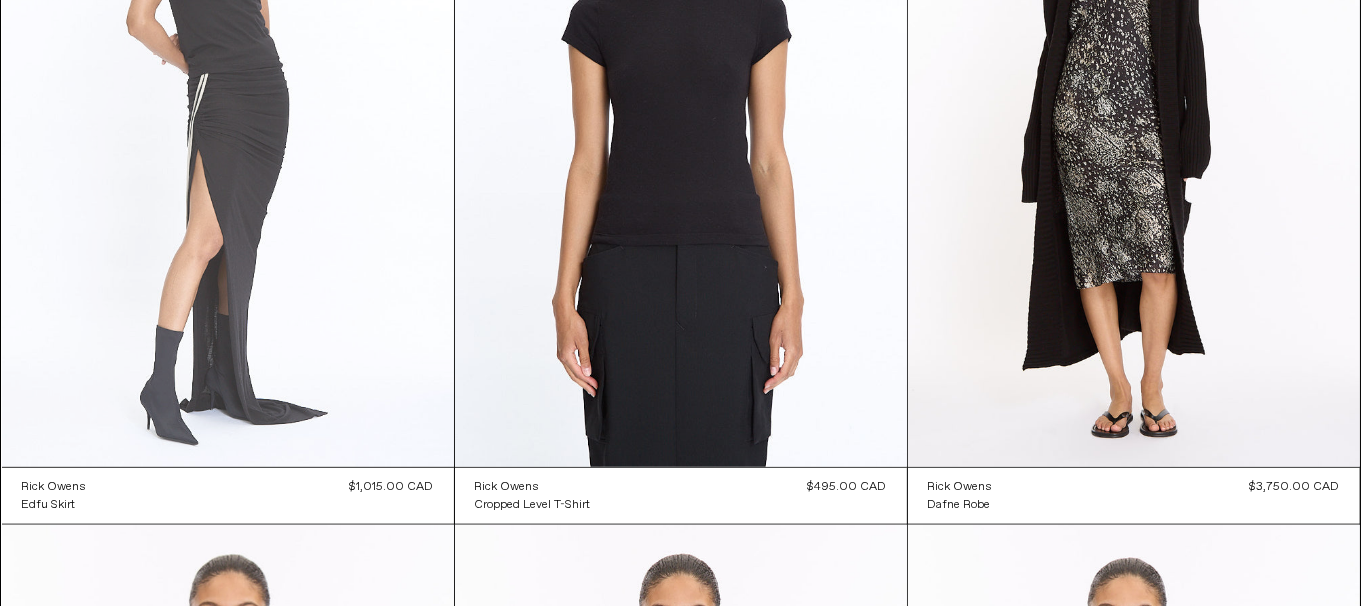 click at bounding box center [228, 128] 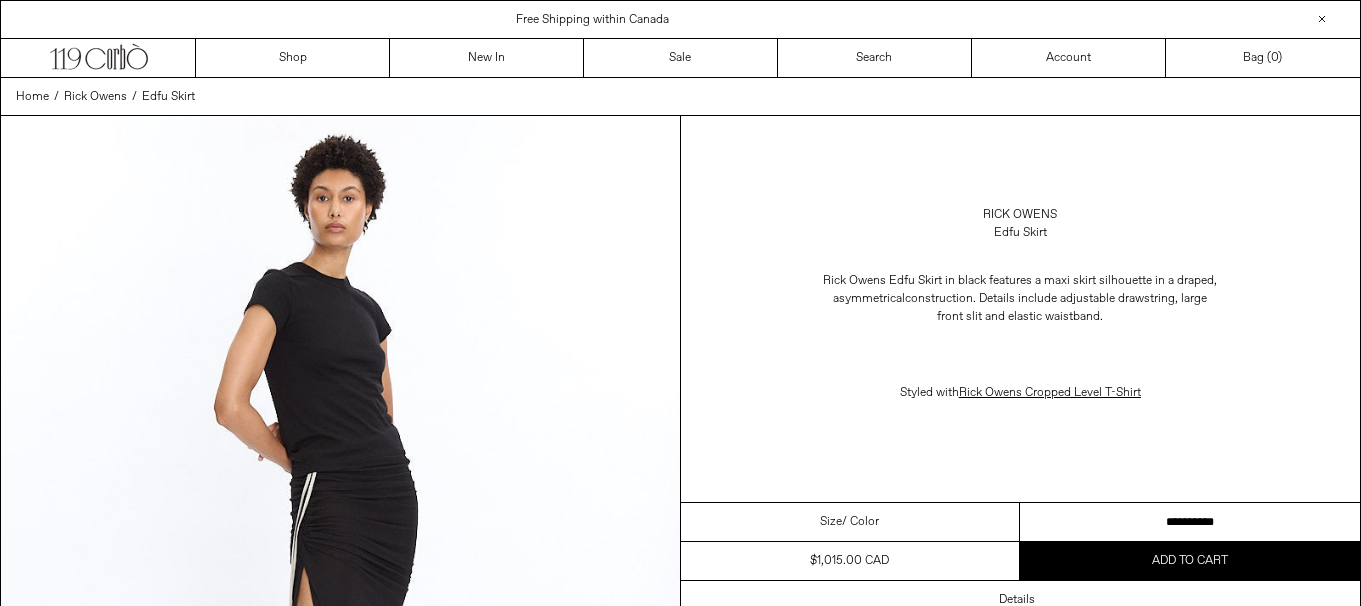 scroll, scrollTop: 0, scrollLeft: 0, axis: both 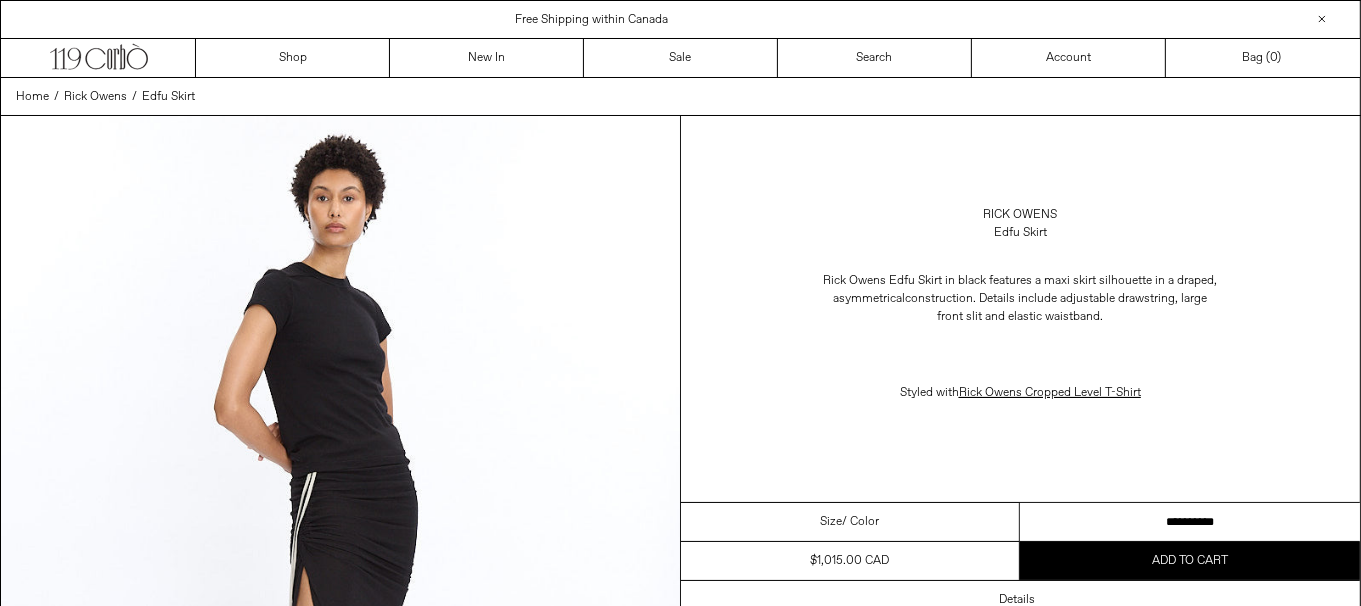 drag, startPoint x: 1197, startPoint y: 514, endPoint x: 1374, endPoint y: 496, distance: 177.9129 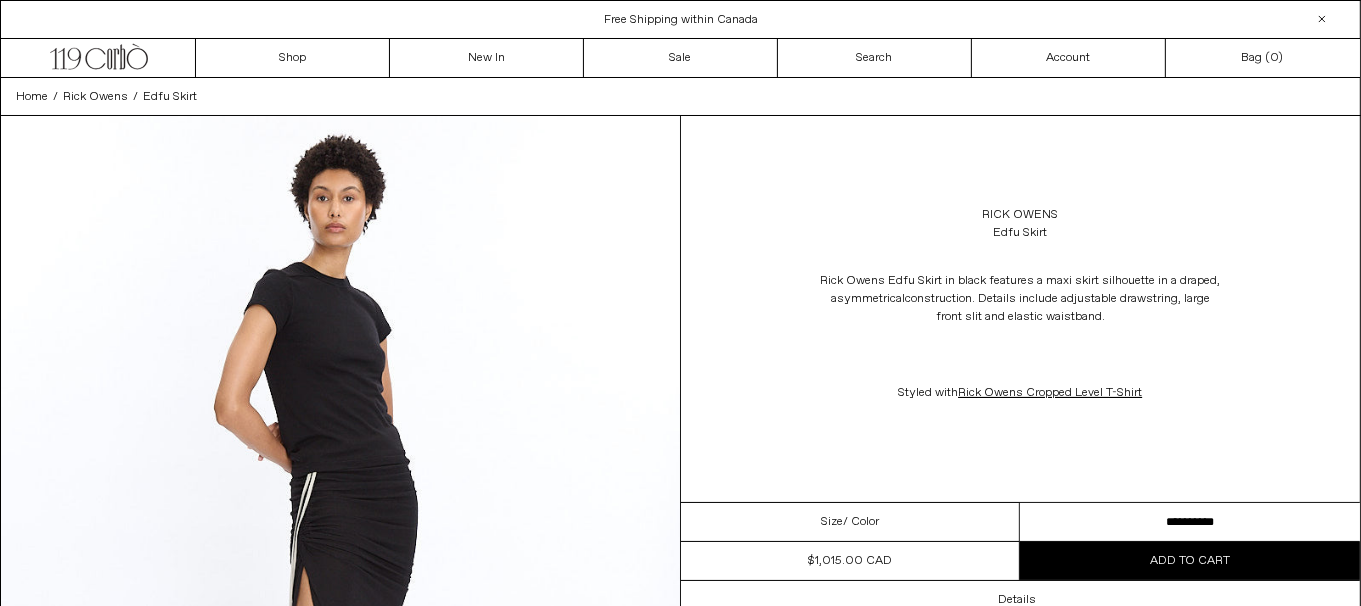 scroll, scrollTop: 0, scrollLeft: 0, axis: both 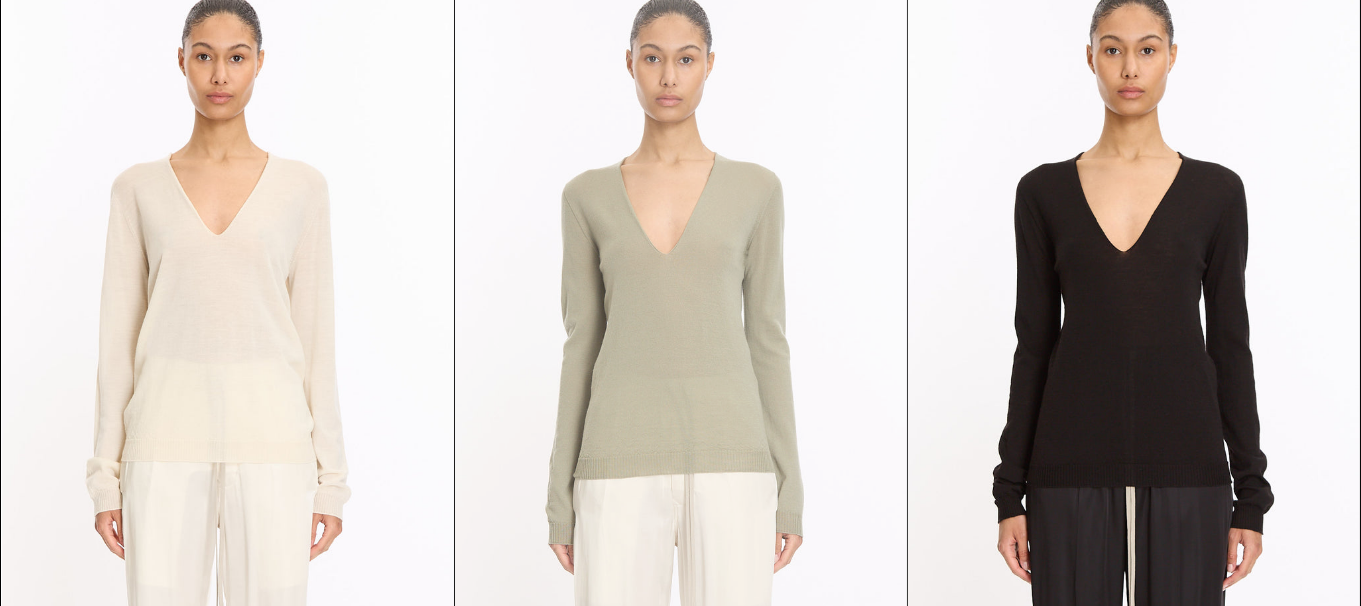 click at bounding box center (681, 301) 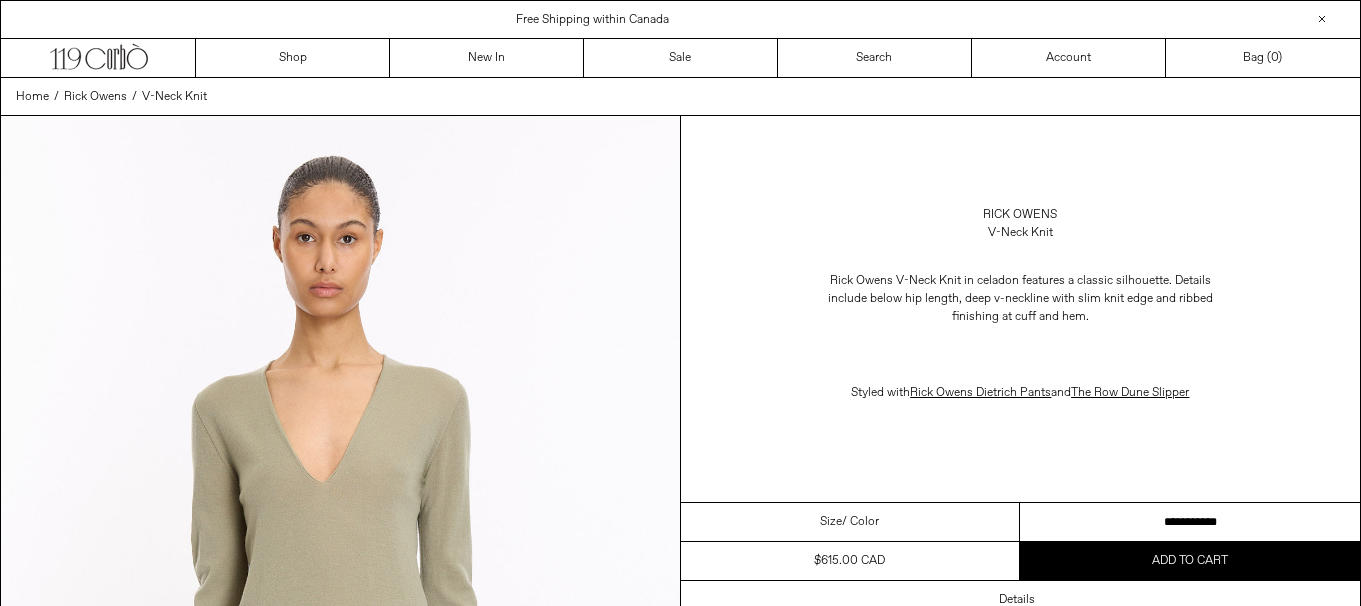 scroll, scrollTop: 0, scrollLeft: 0, axis: both 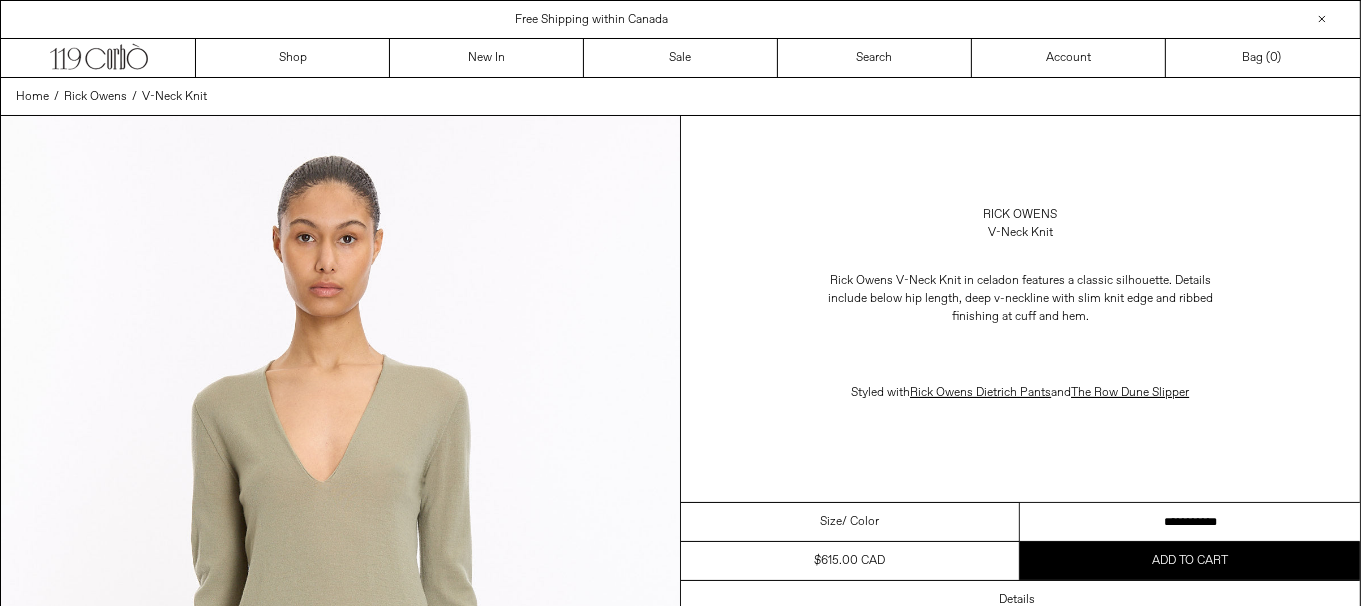 drag, startPoint x: 1207, startPoint y: 518, endPoint x: 1307, endPoint y: 544, distance: 103.32473 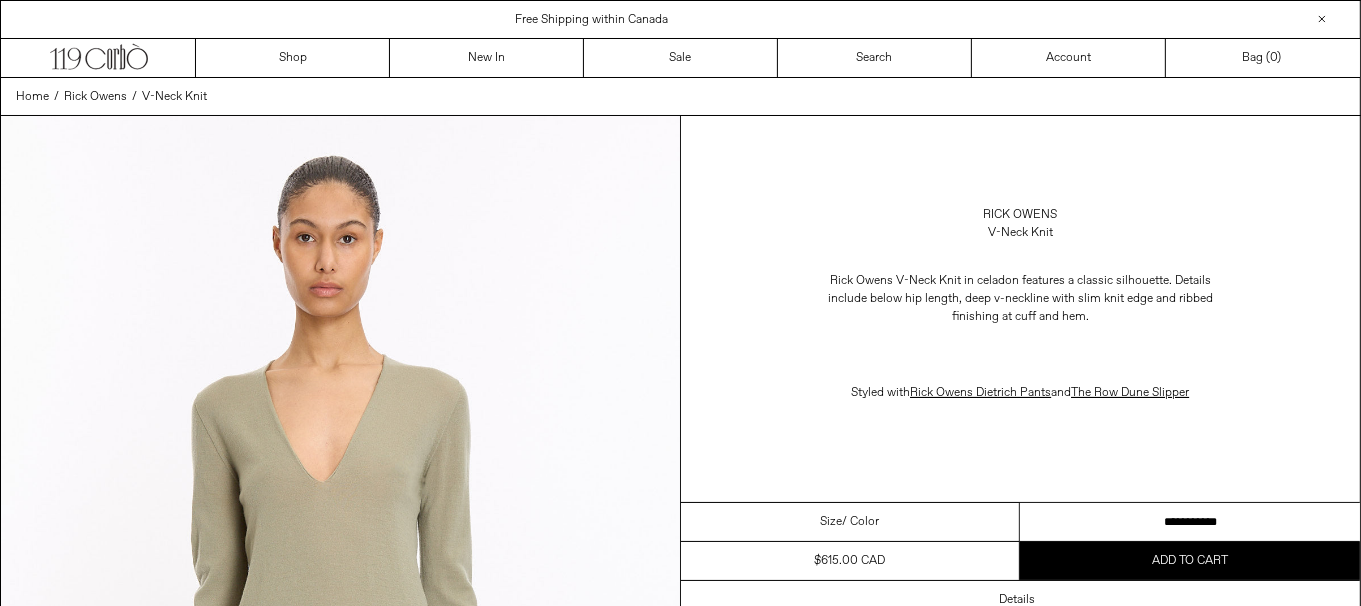 click on "**********" at bounding box center [1190, 522] 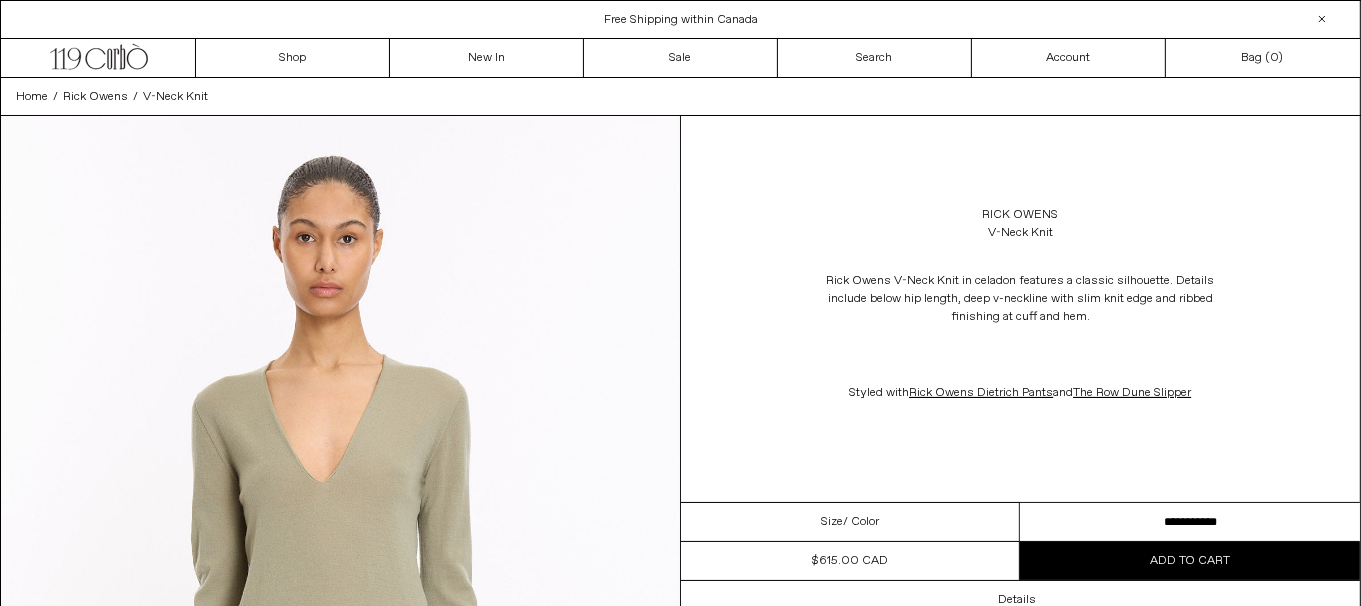 scroll, scrollTop: 0, scrollLeft: 0, axis: both 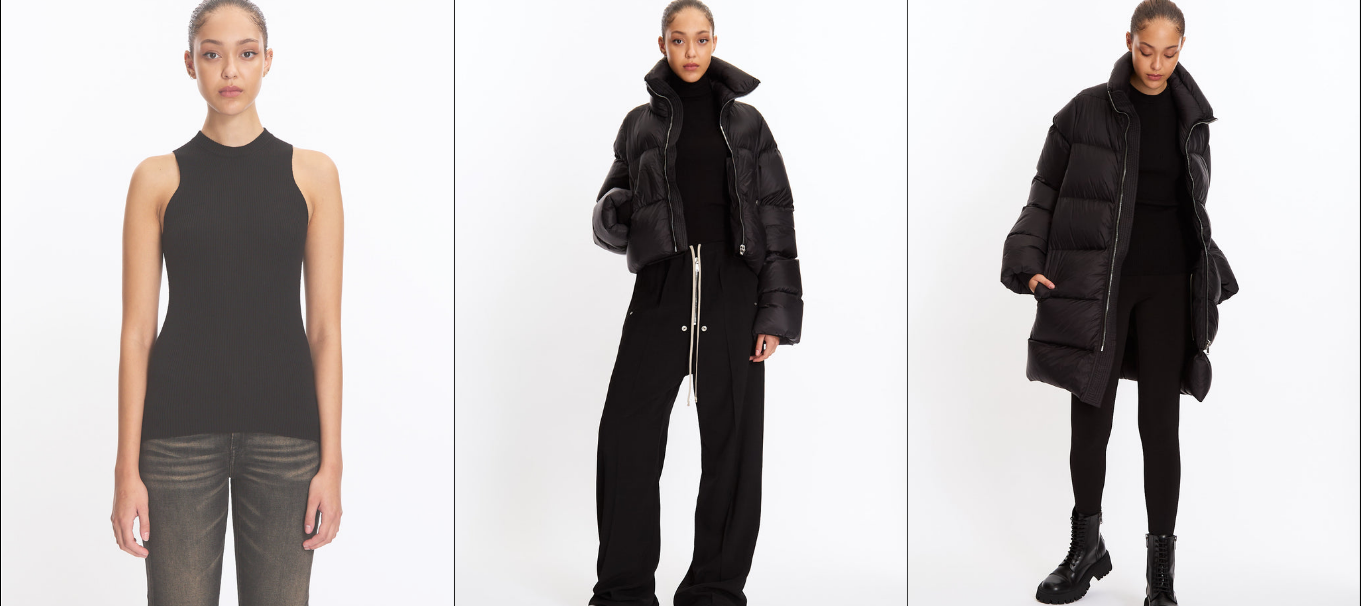 click at bounding box center [228, 313] 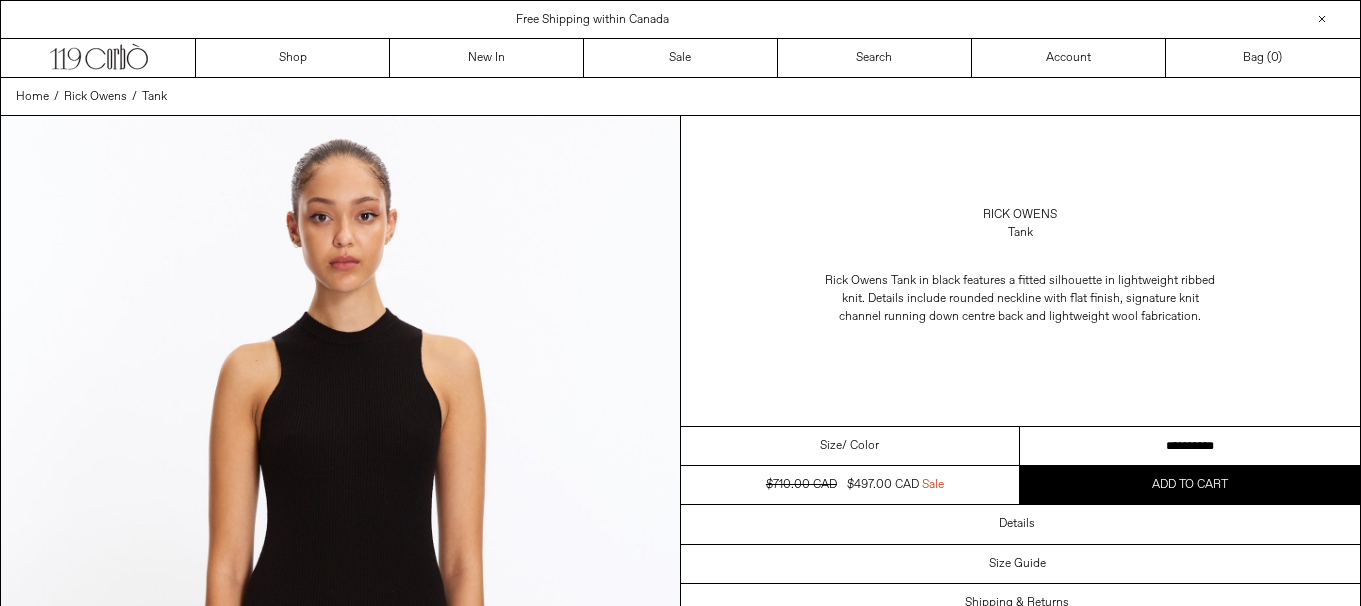 scroll, scrollTop: 0, scrollLeft: 0, axis: both 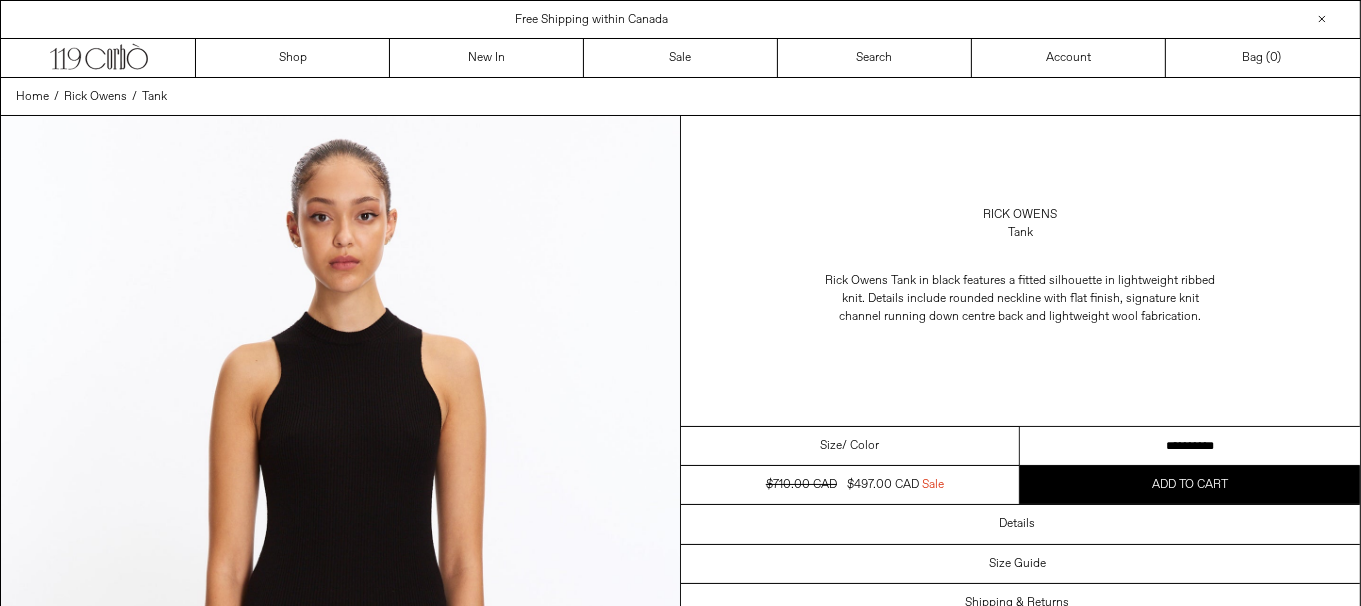 drag, startPoint x: 1116, startPoint y: 449, endPoint x: 1133, endPoint y: 386, distance: 65.25335 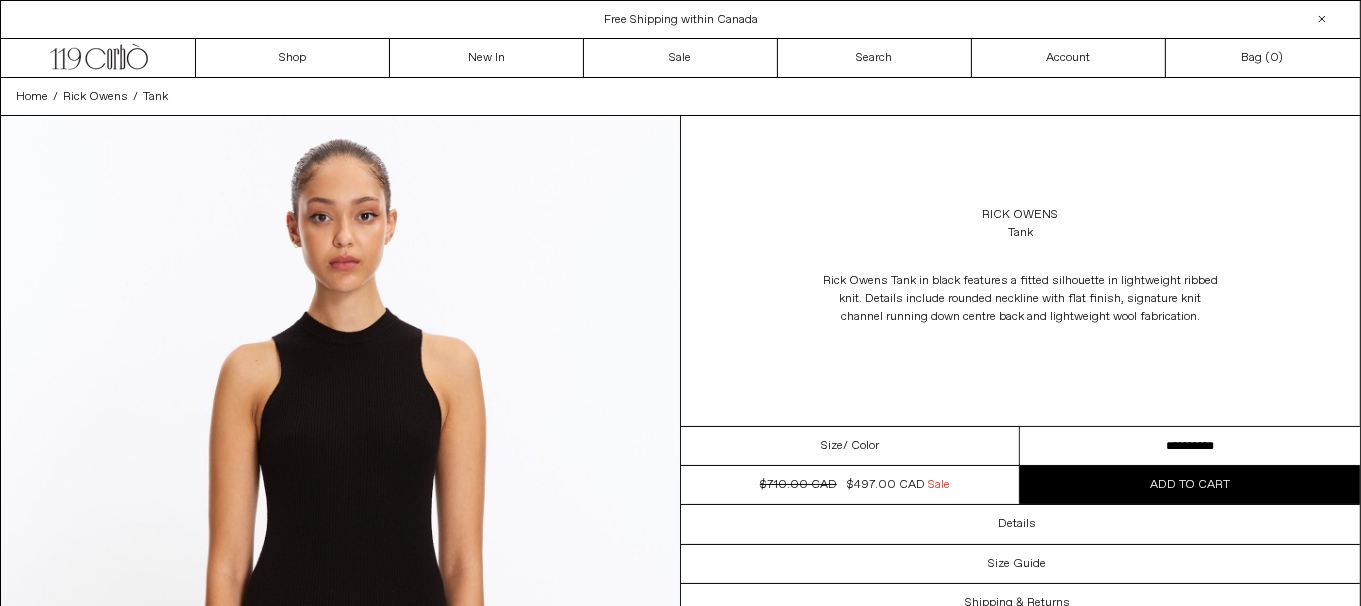 scroll, scrollTop: 0, scrollLeft: 0, axis: both 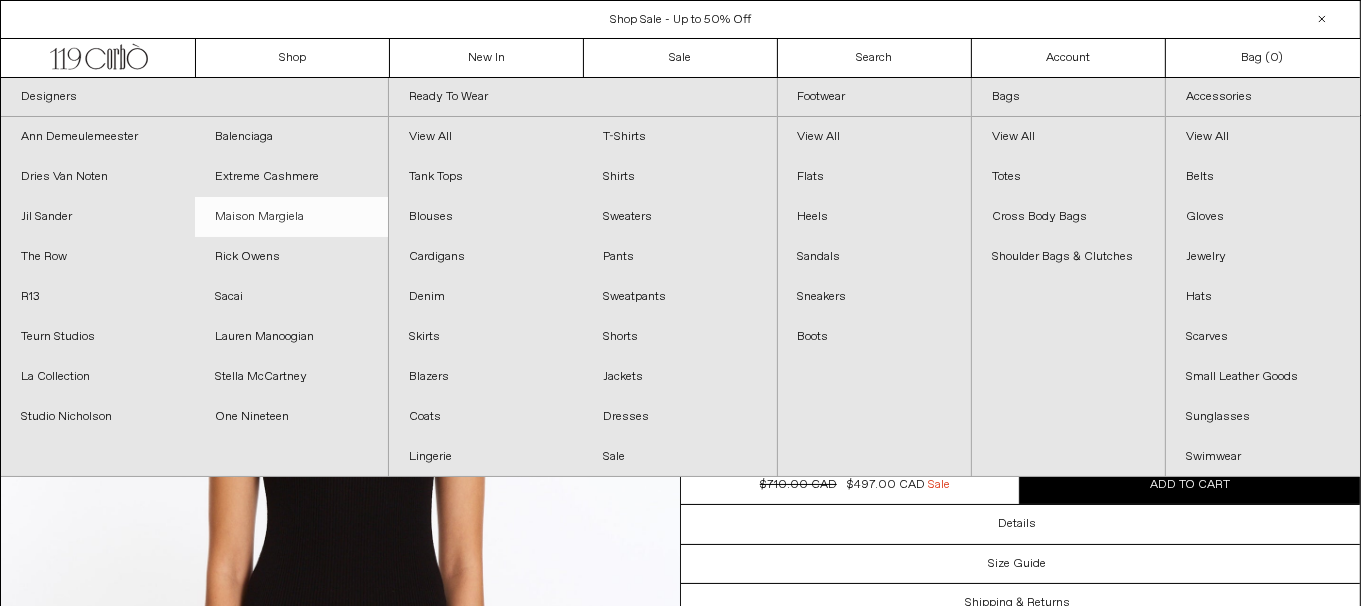 drag, startPoint x: 295, startPoint y: 215, endPoint x: 305, endPoint y: 221, distance: 11.661903 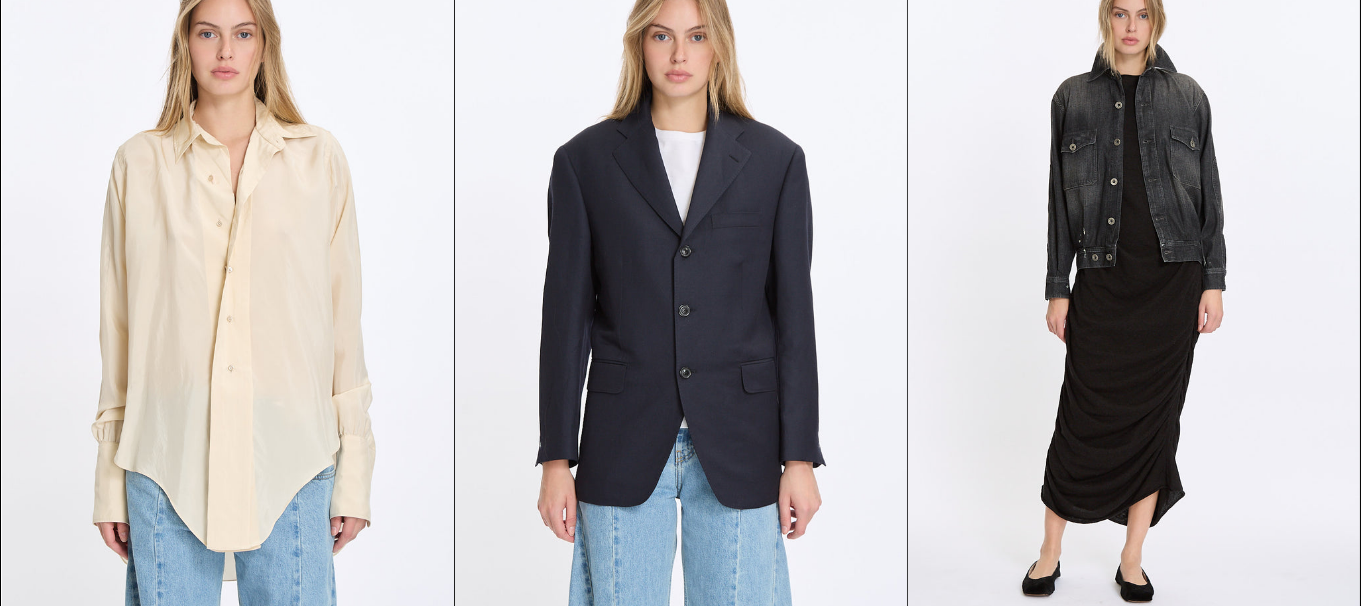 scroll, scrollTop: 0, scrollLeft: 0, axis: both 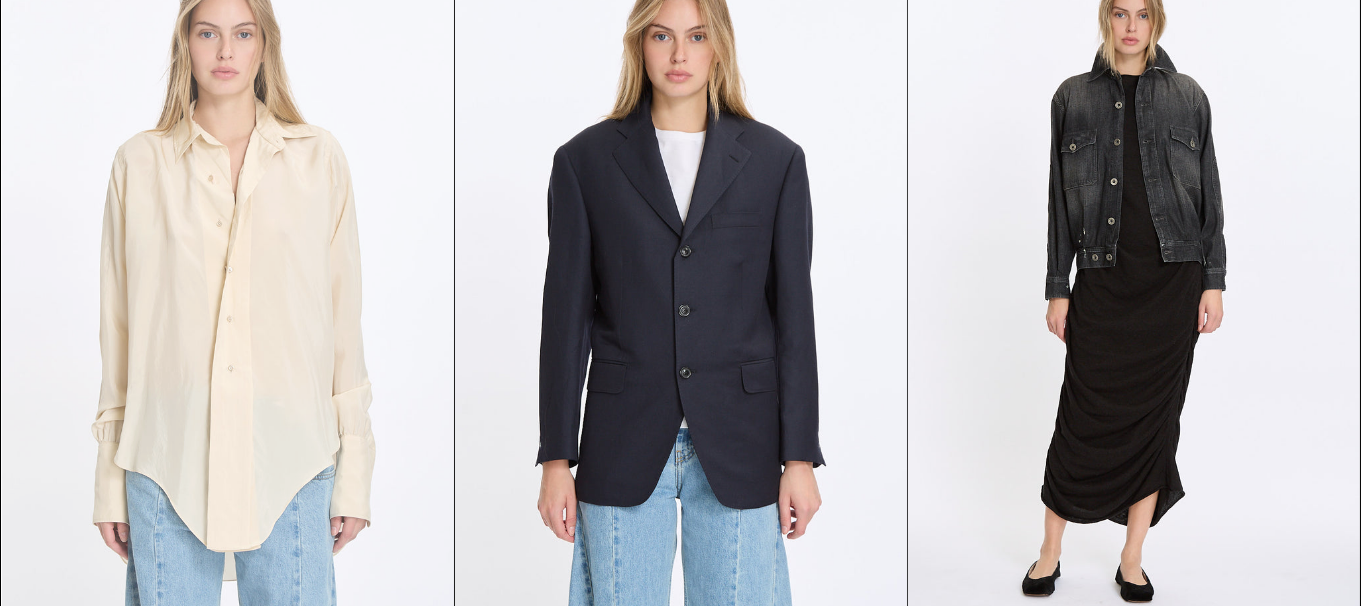 click at bounding box center [228, 293] 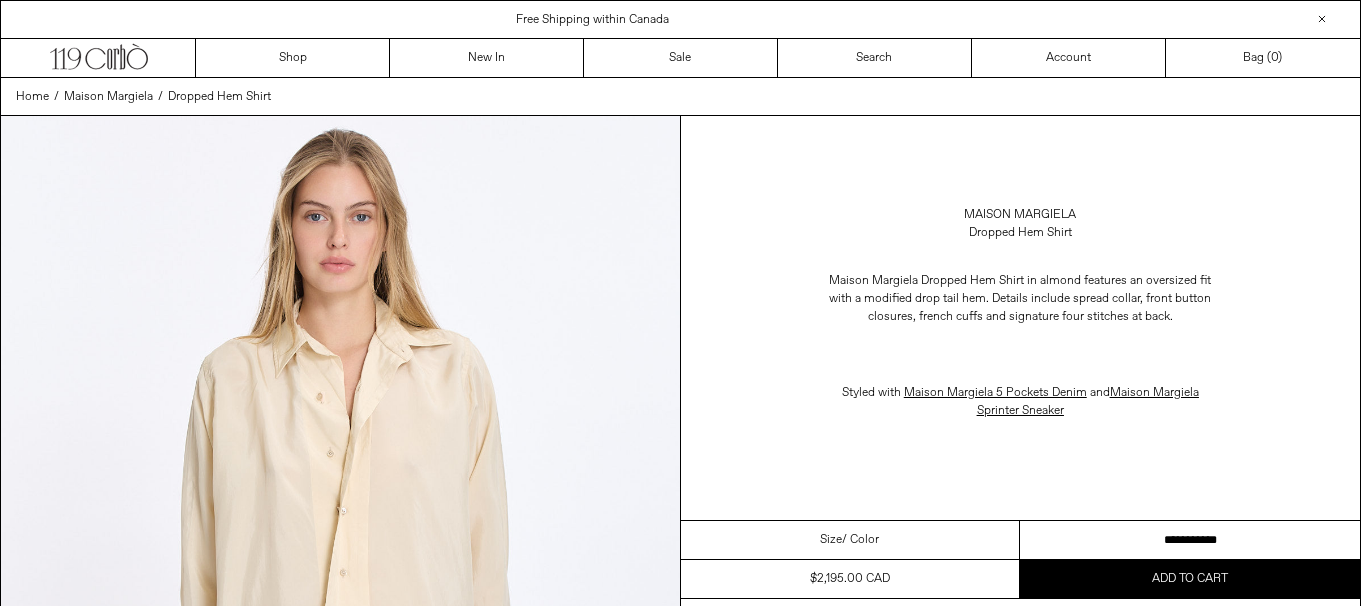 scroll, scrollTop: 0, scrollLeft: 0, axis: both 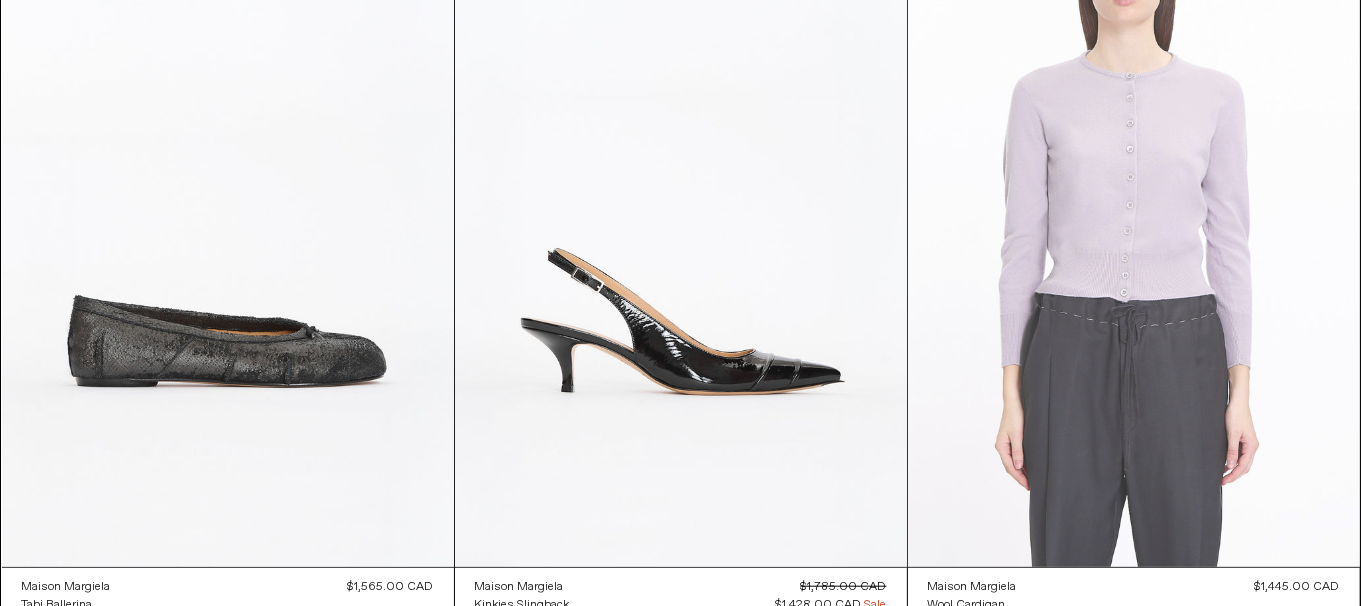 click at bounding box center [1134, 228] 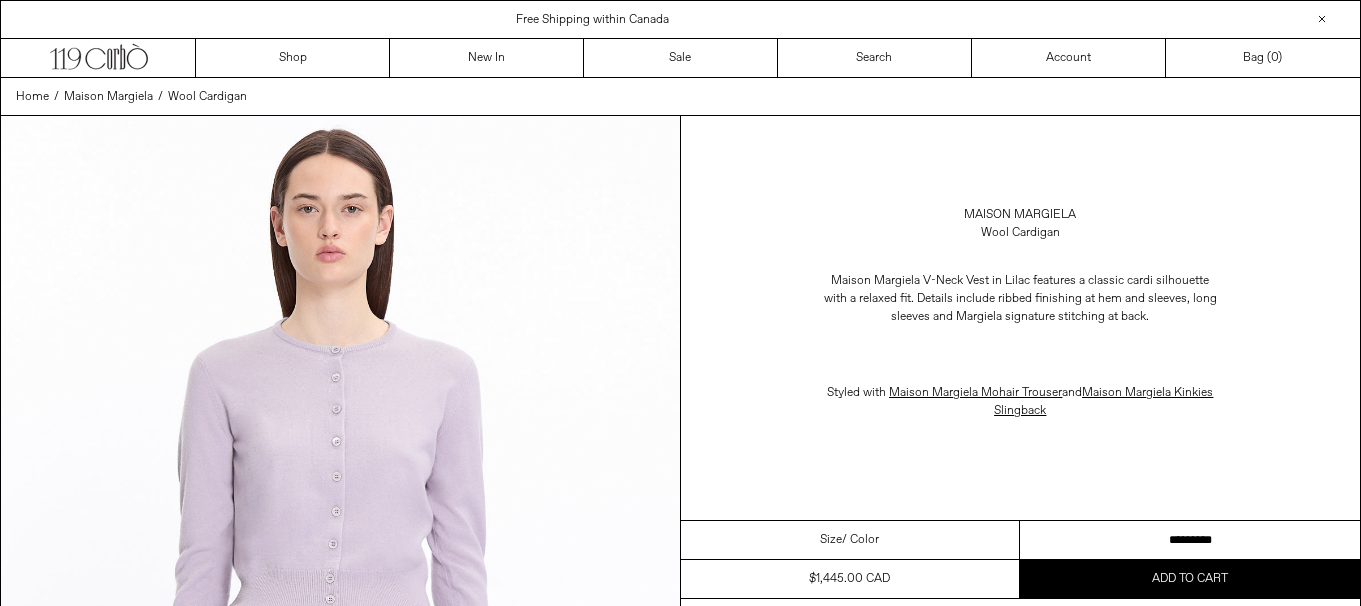 scroll, scrollTop: 0, scrollLeft: 0, axis: both 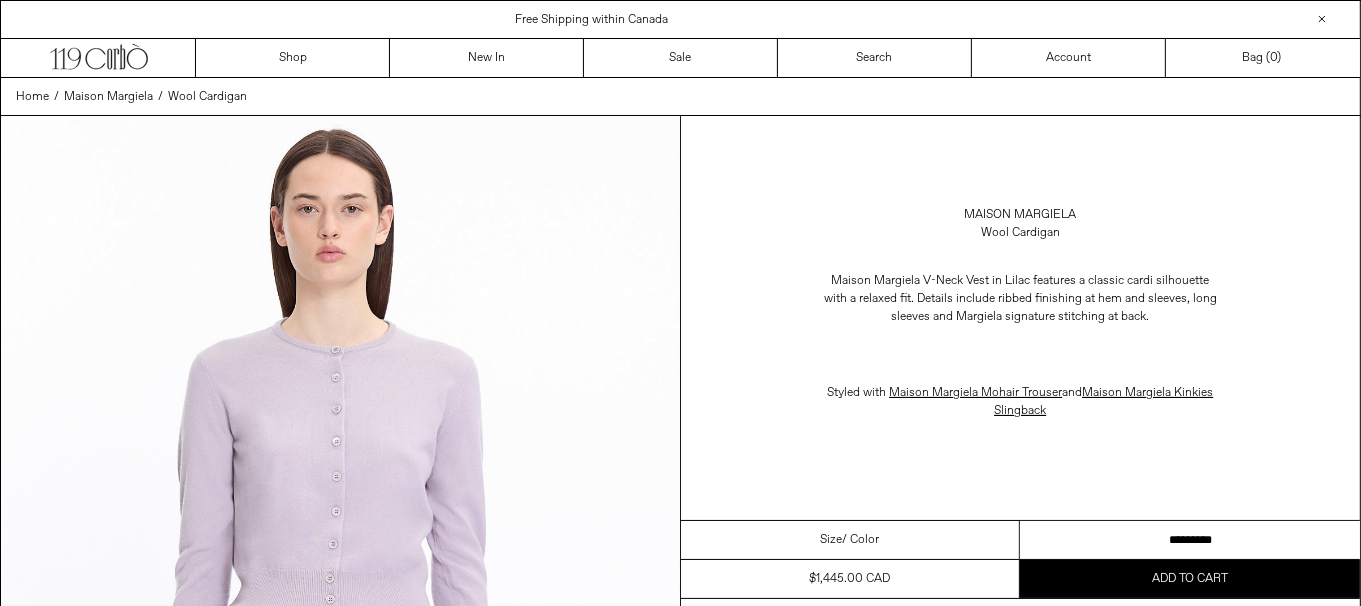 click on "**********" at bounding box center (1190, 540) 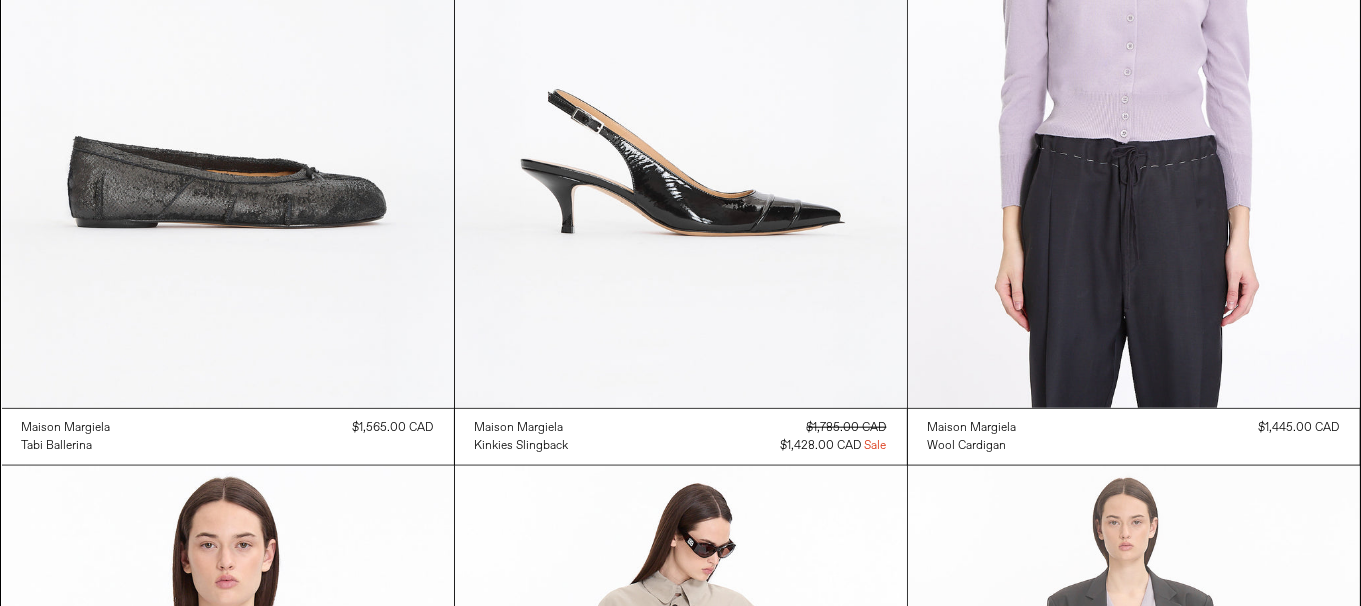 scroll, scrollTop: 2200, scrollLeft: 0, axis: vertical 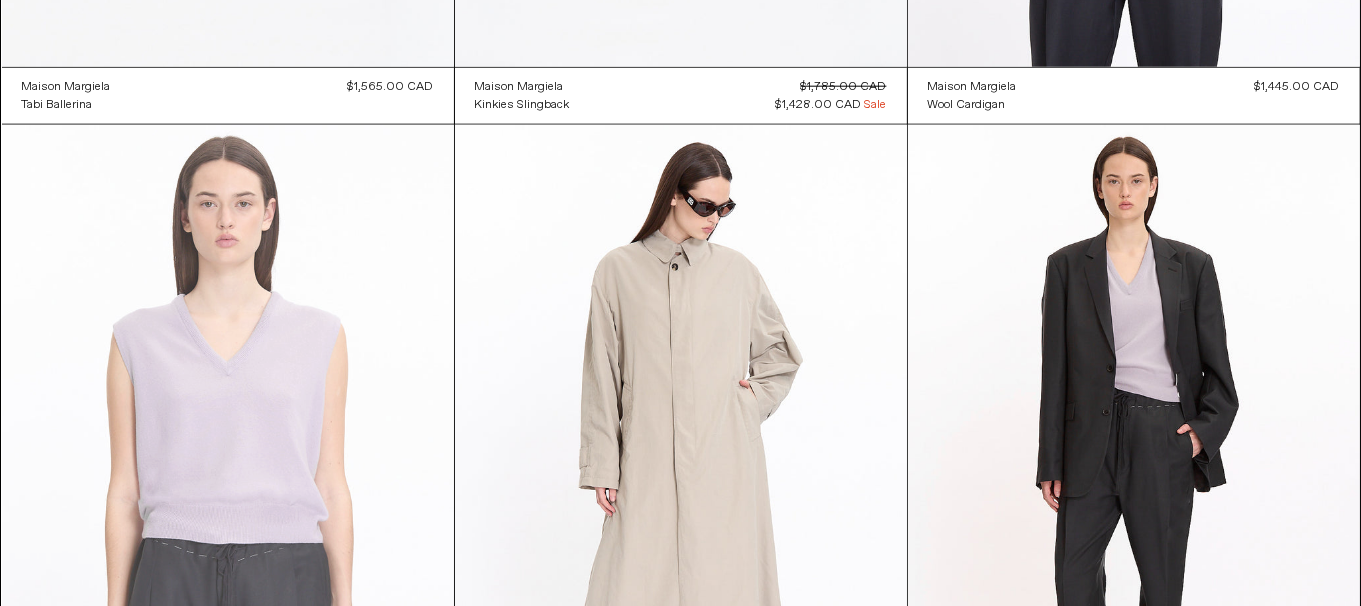 click at bounding box center [228, 464] 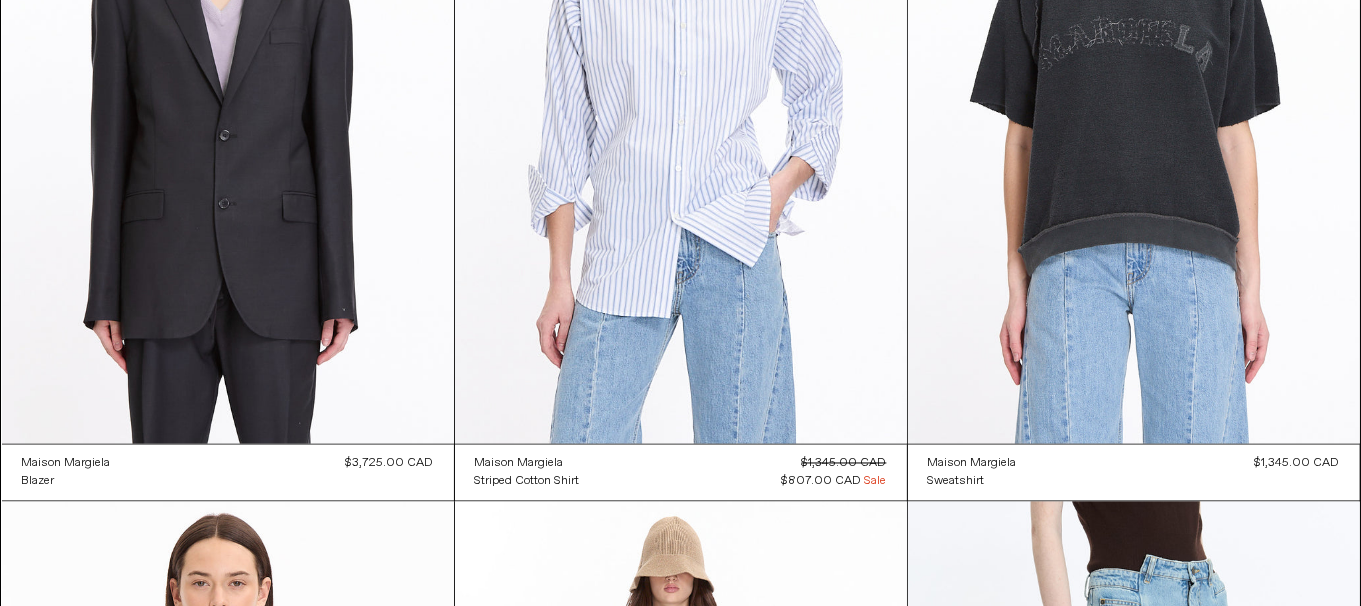 scroll, scrollTop: 3299, scrollLeft: 0, axis: vertical 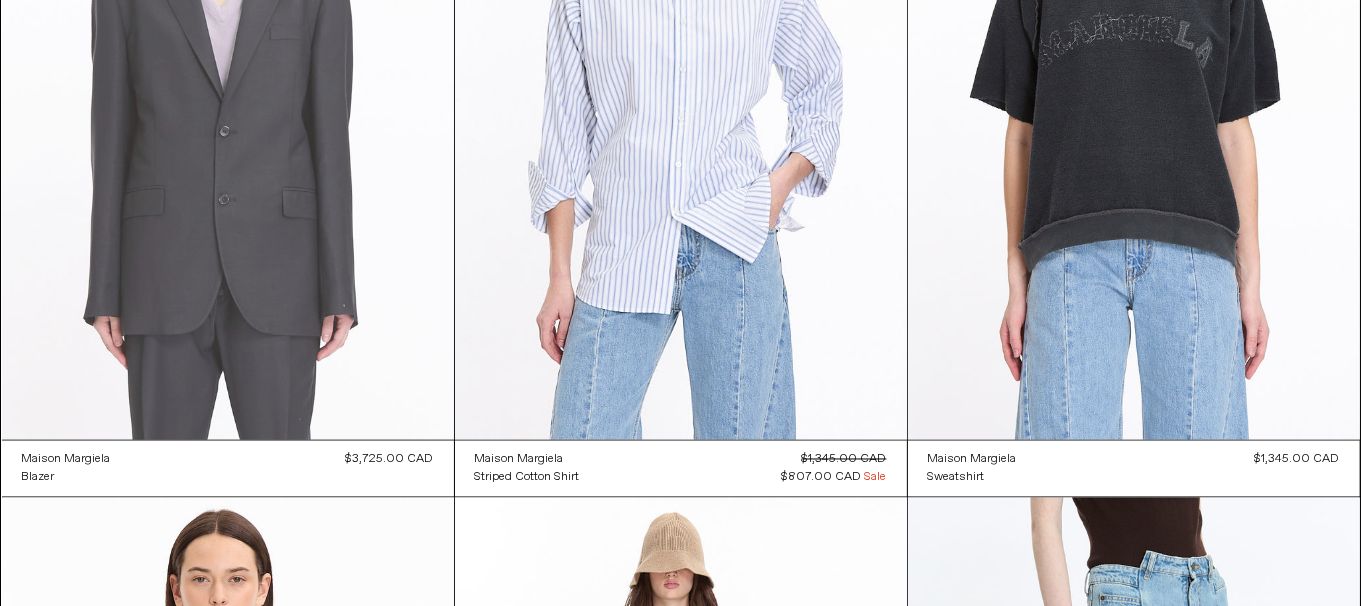 click at bounding box center [228, 101] 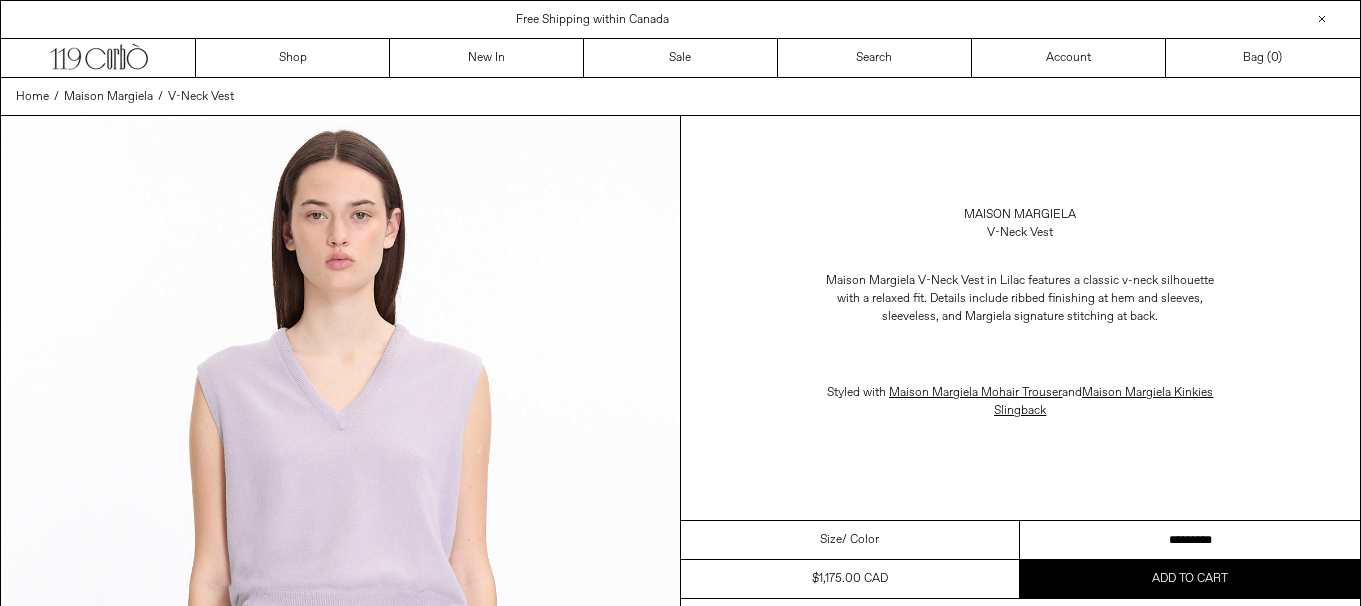 scroll, scrollTop: 0, scrollLeft: 0, axis: both 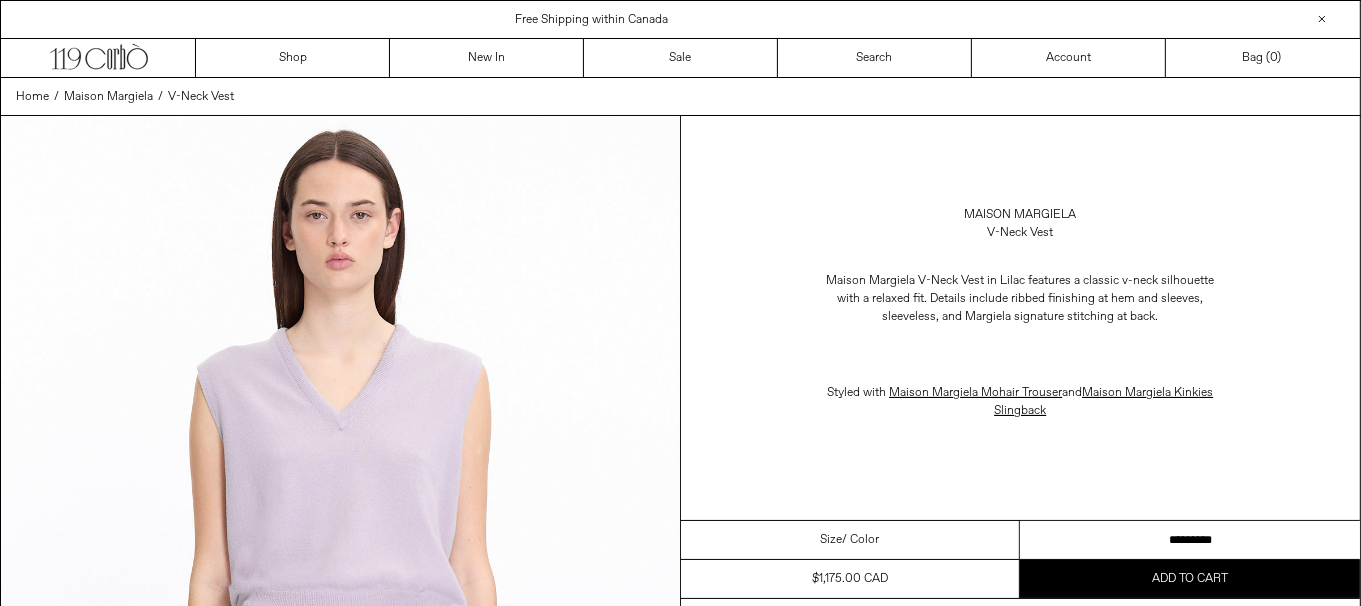 click on "**********" at bounding box center (1190, 540) 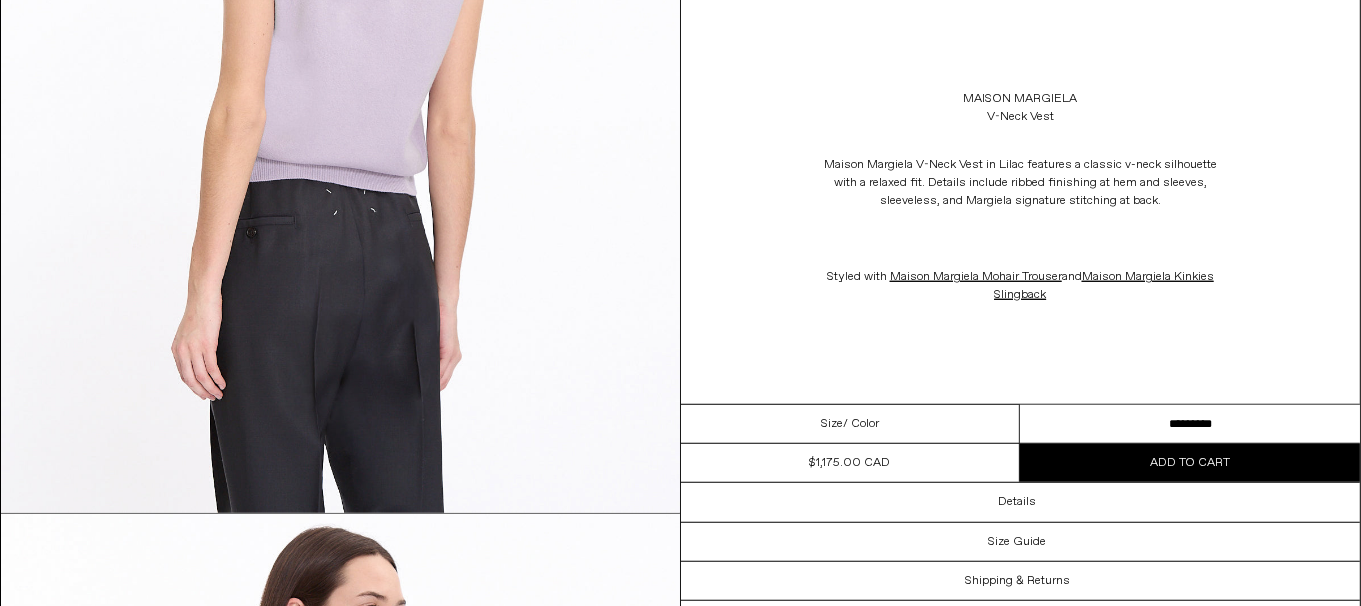 scroll, scrollTop: 800, scrollLeft: 0, axis: vertical 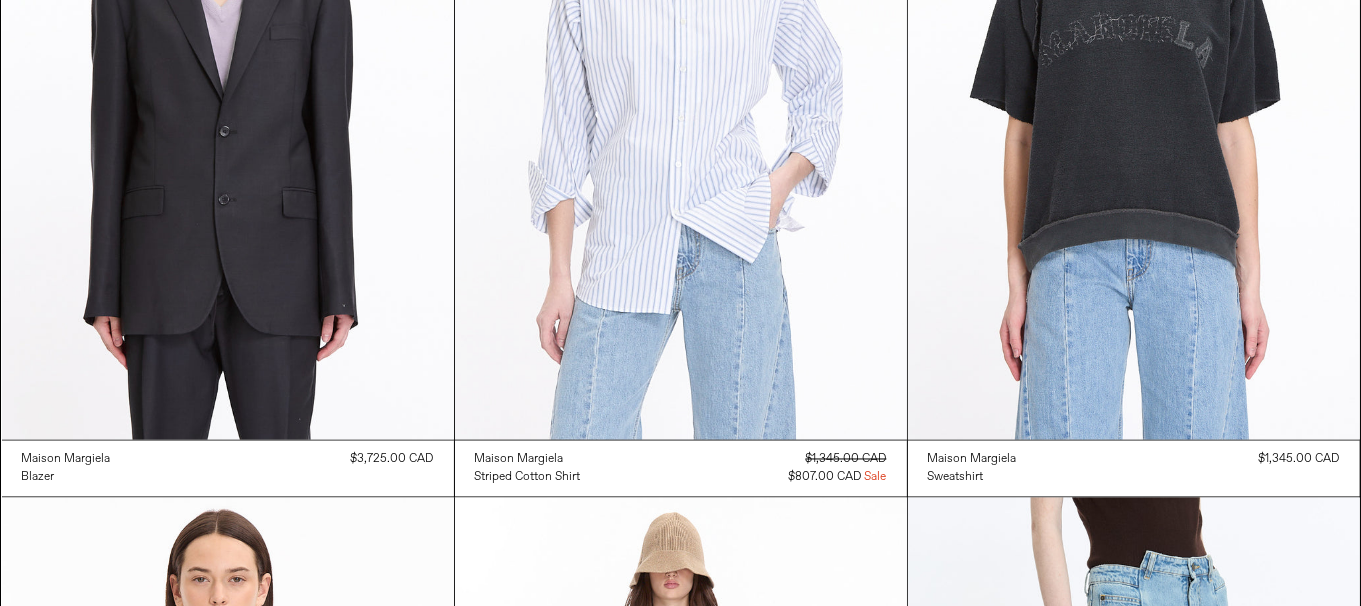 click at bounding box center [681, 101] 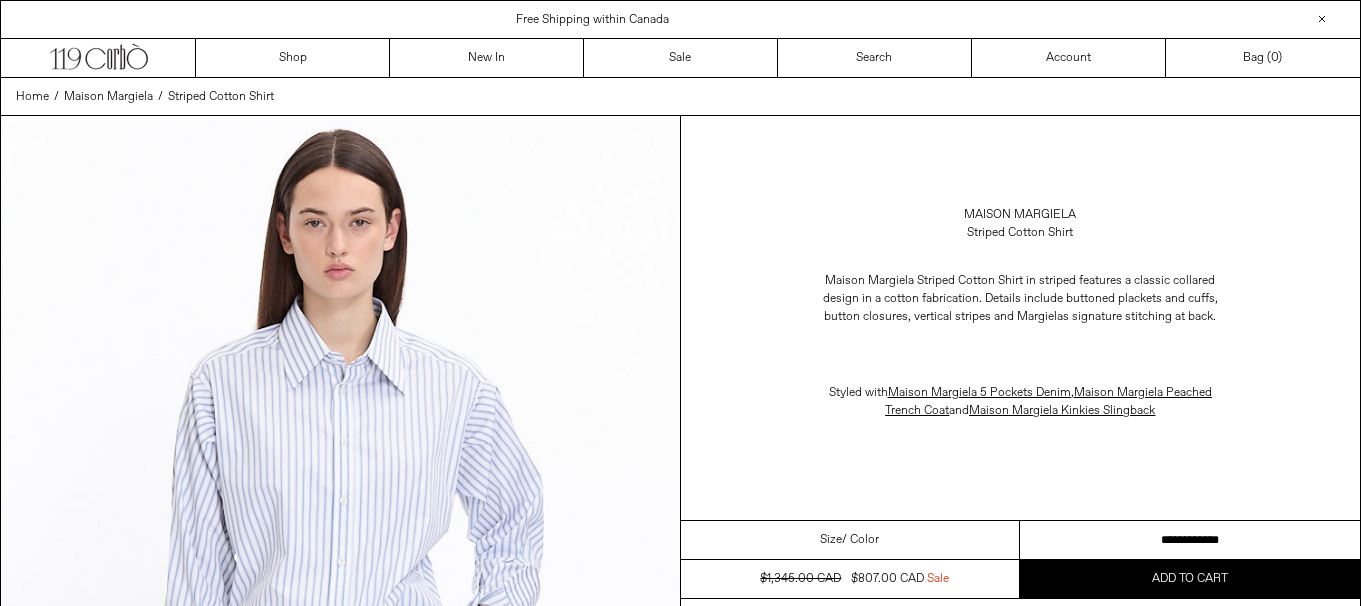 scroll, scrollTop: 0, scrollLeft: 0, axis: both 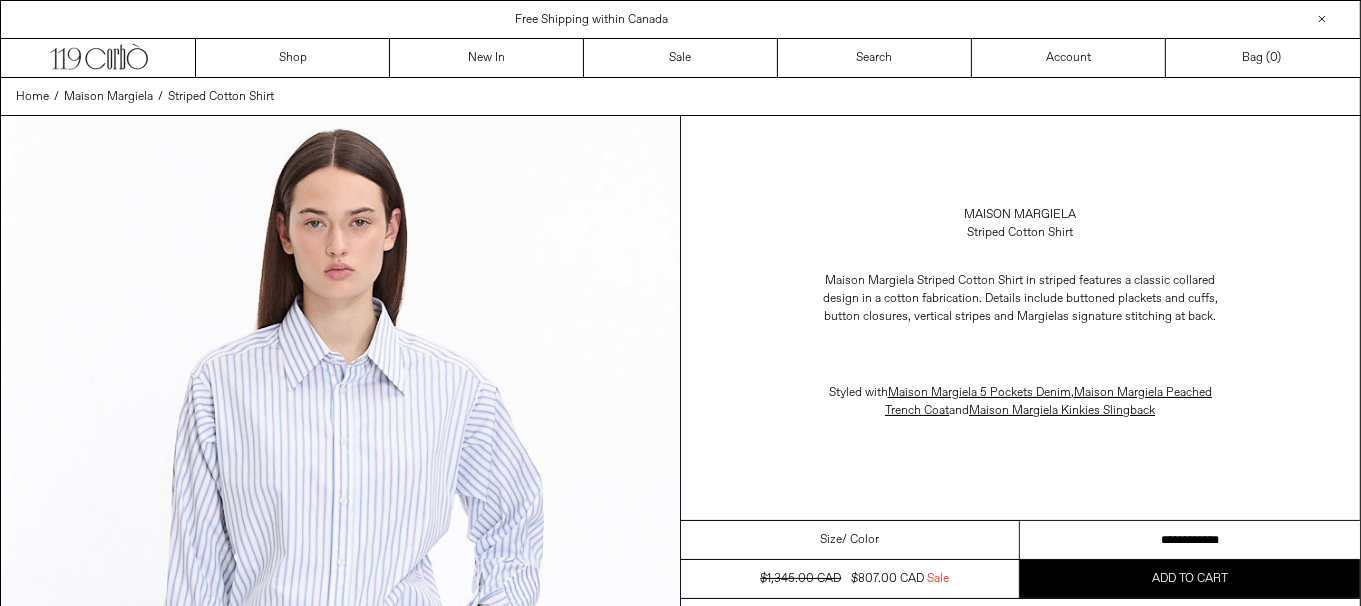 drag, startPoint x: 1142, startPoint y: 535, endPoint x: 1138, endPoint y: 525, distance: 10.770329 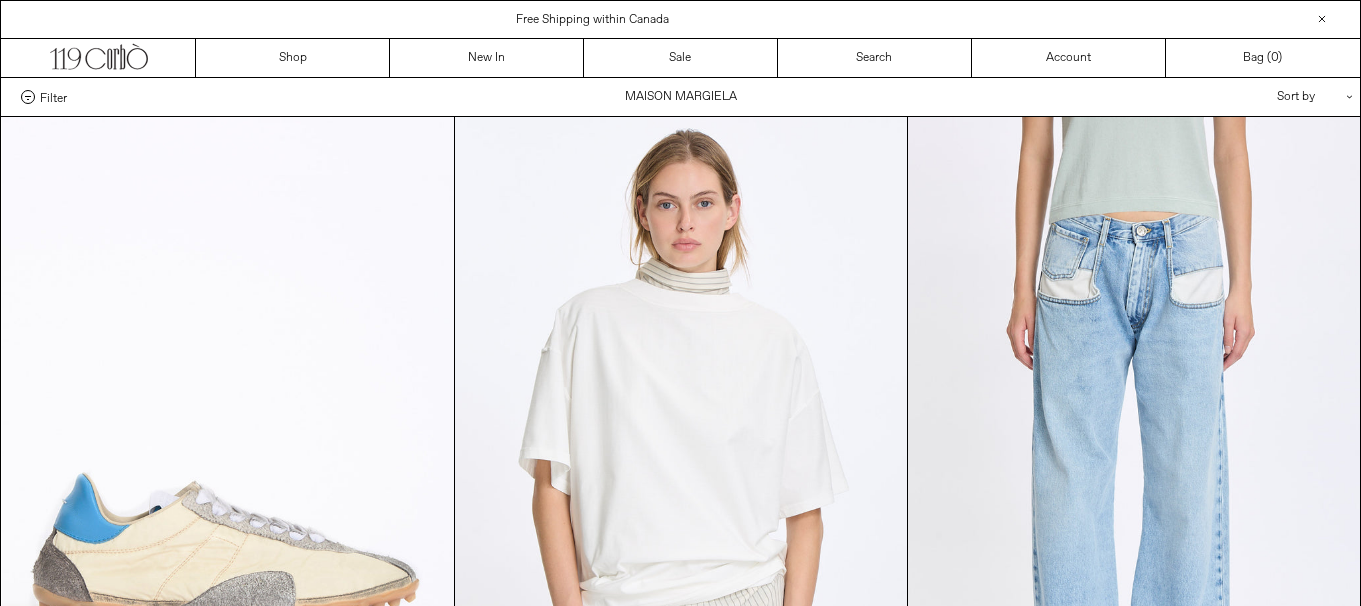 scroll, scrollTop: 3299, scrollLeft: 0, axis: vertical 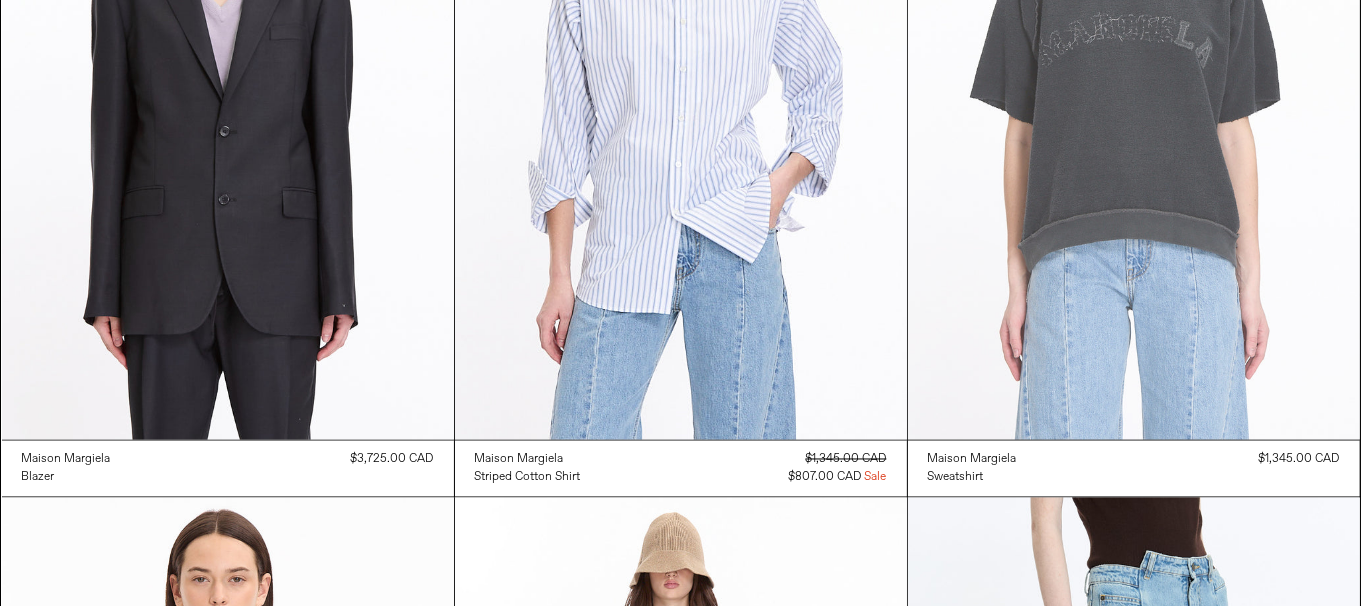 click at bounding box center (1134, 101) 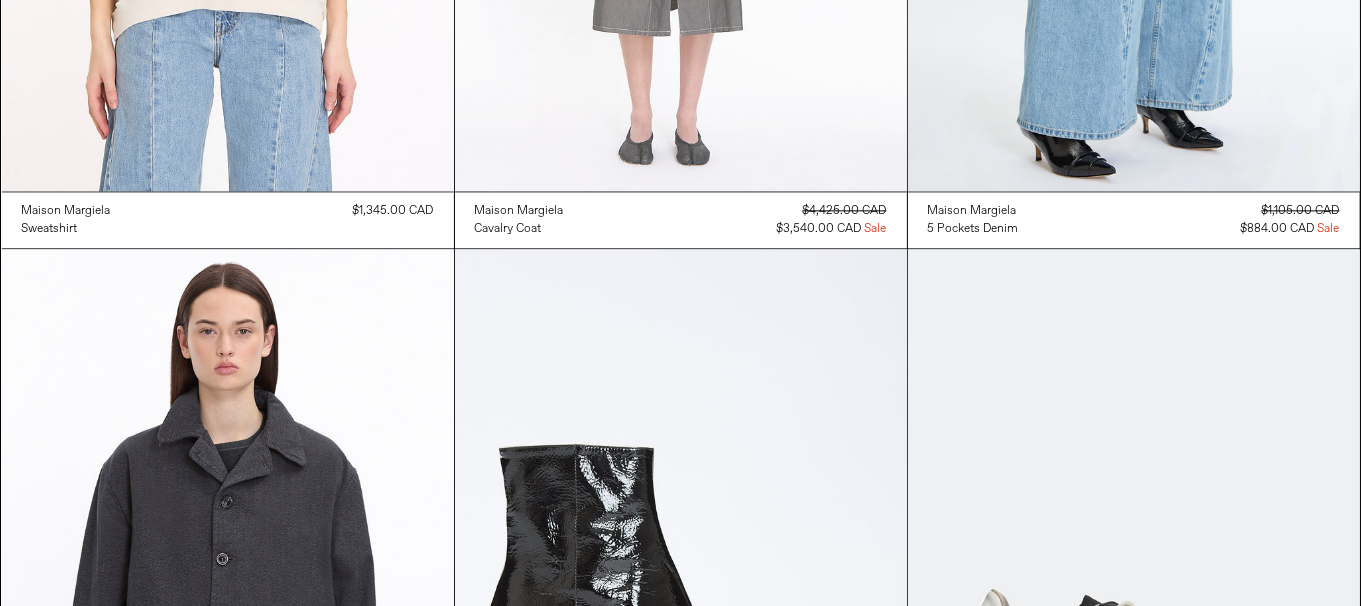 scroll, scrollTop: 4499, scrollLeft: 0, axis: vertical 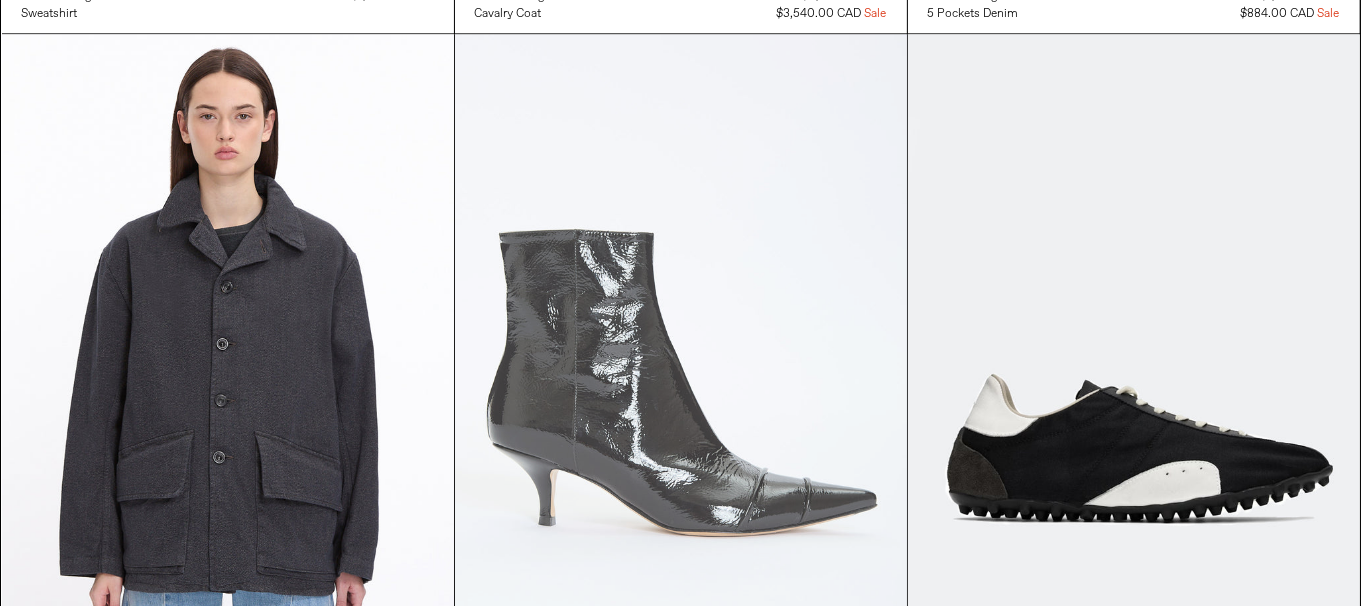 click at bounding box center [681, 373] 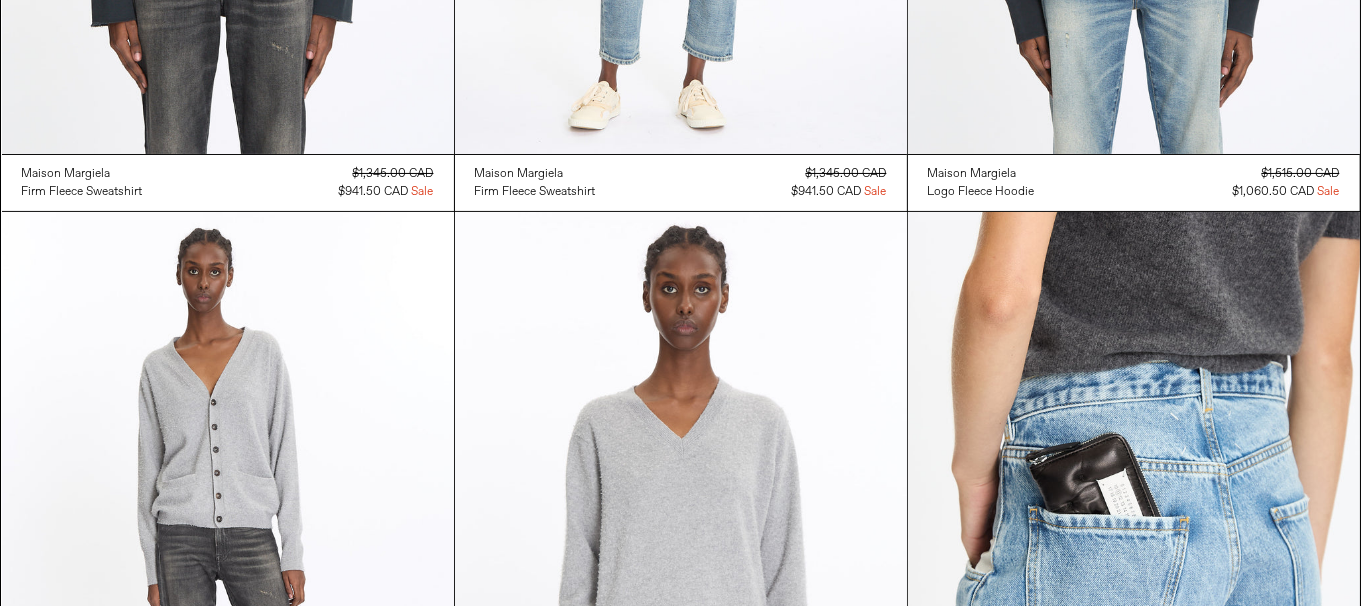 scroll, scrollTop: 7515, scrollLeft: 0, axis: vertical 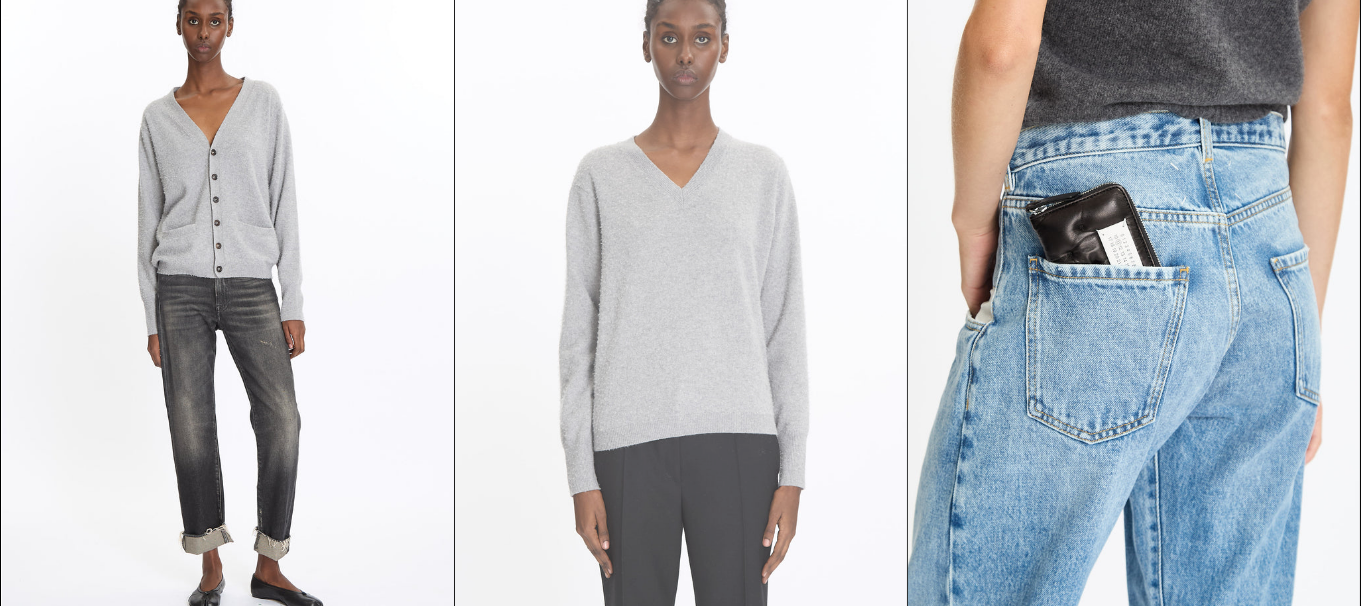 click at bounding box center [681, 301] 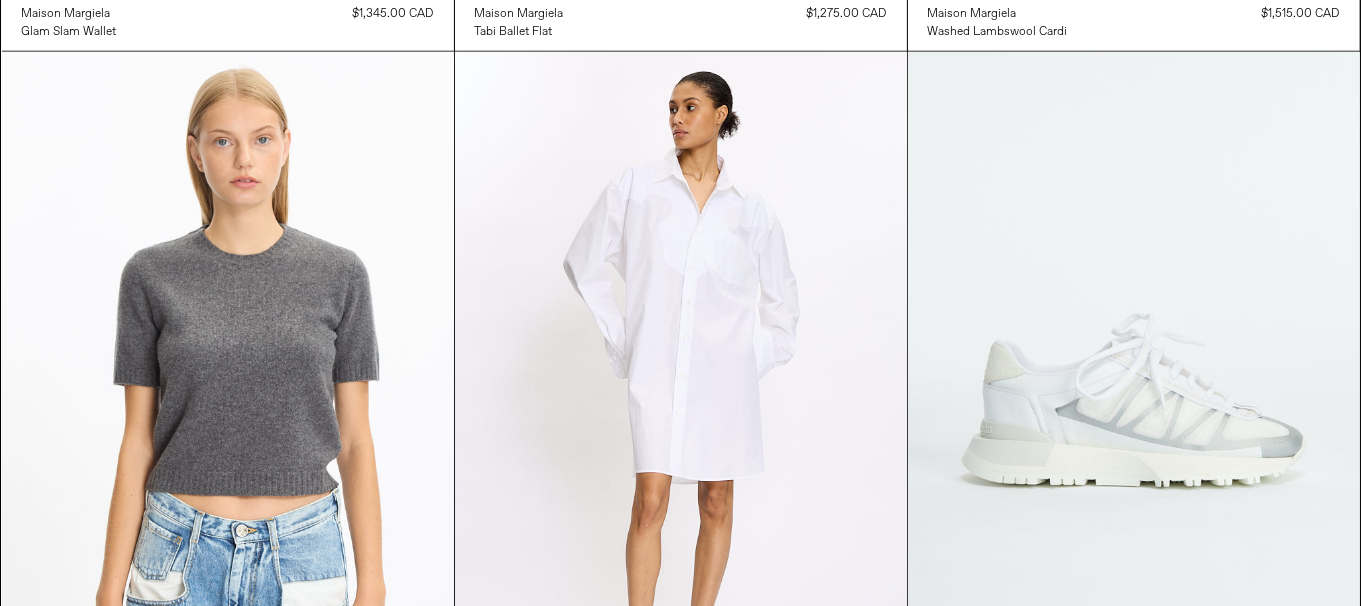 scroll, scrollTop: 9159, scrollLeft: 0, axis: vertical 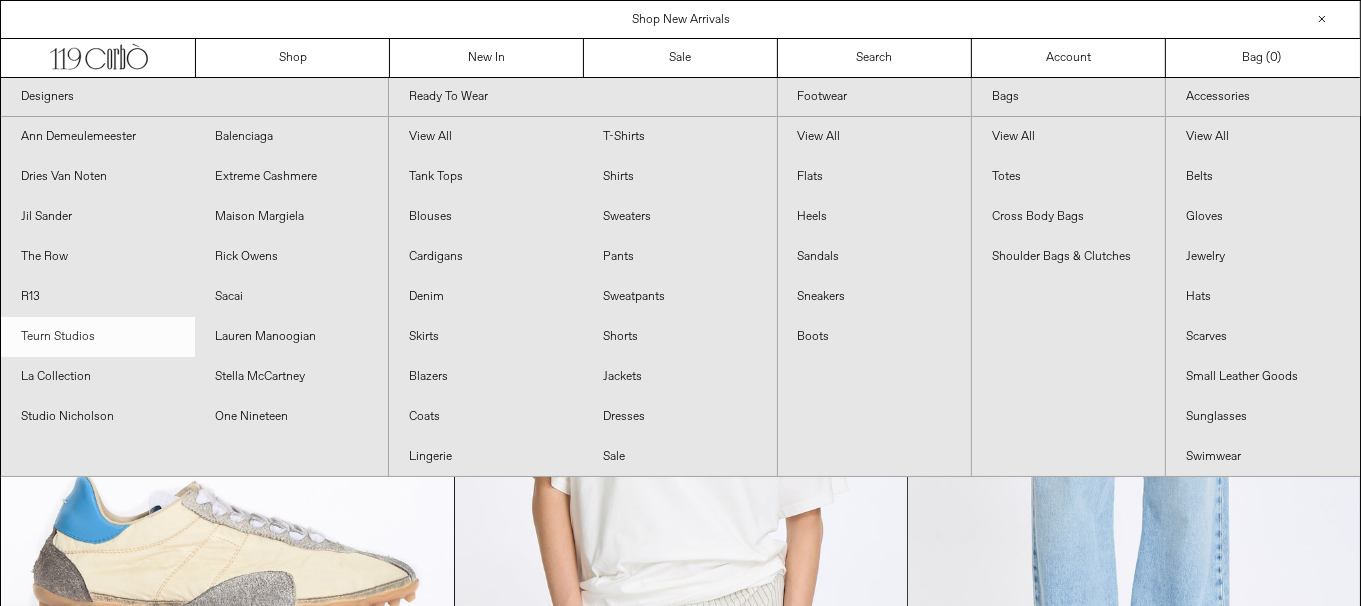 click on "Teurn Studios" at bounding box center (98, 337) 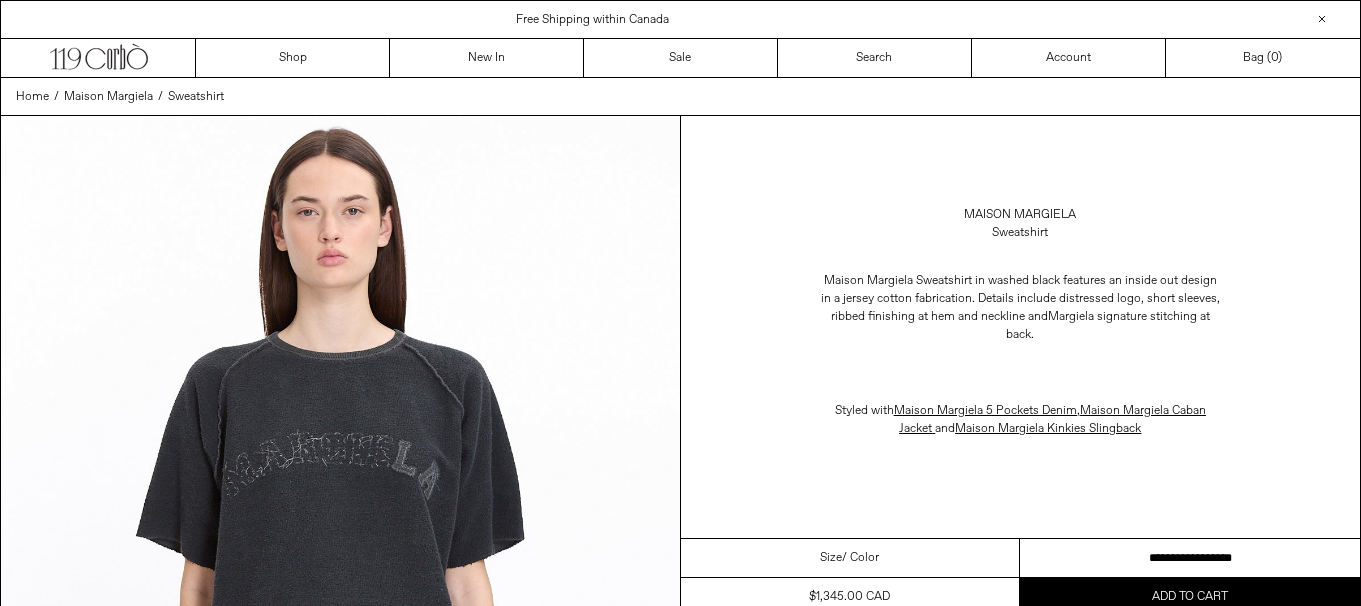 scroll, scrollTop: 0, scrollLeft: 0, axis: both 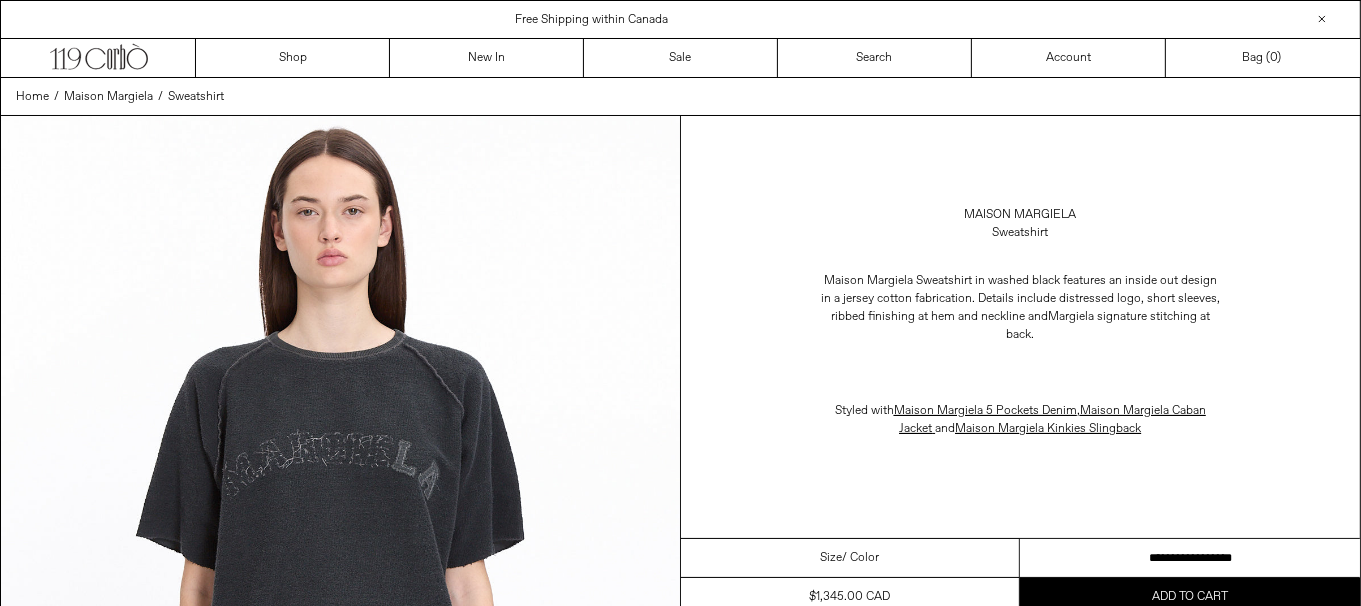 click on "**********" at bounding box center (1190, 558) 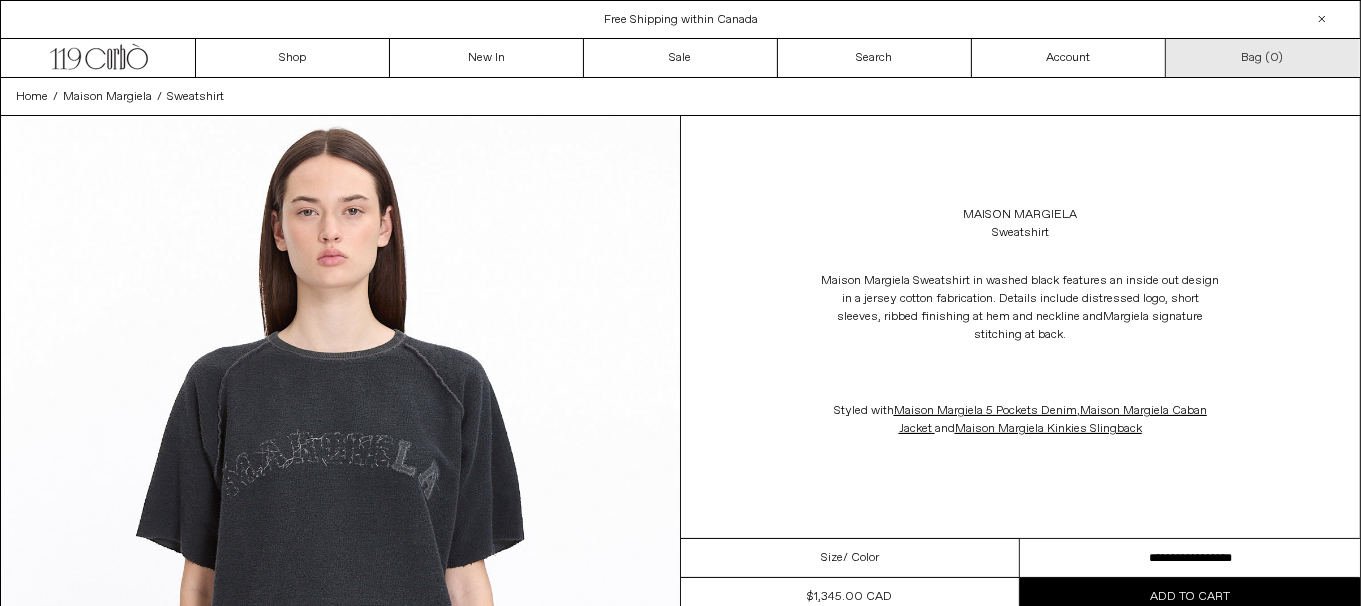 scroll, scrollTop: 0, scrollLeft: 0, axis: both 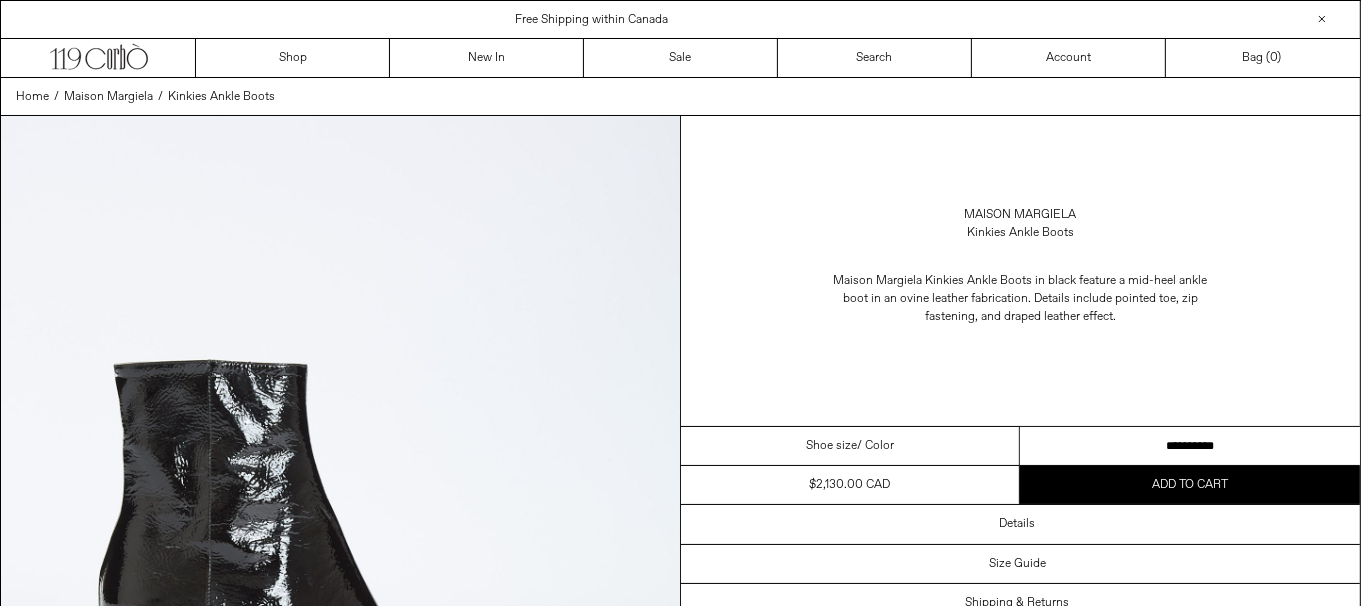 drag, startPoint x: 1246, startPoint y: 444, endPoint x: 1343, endPoint y: 440, distance: 97.082436 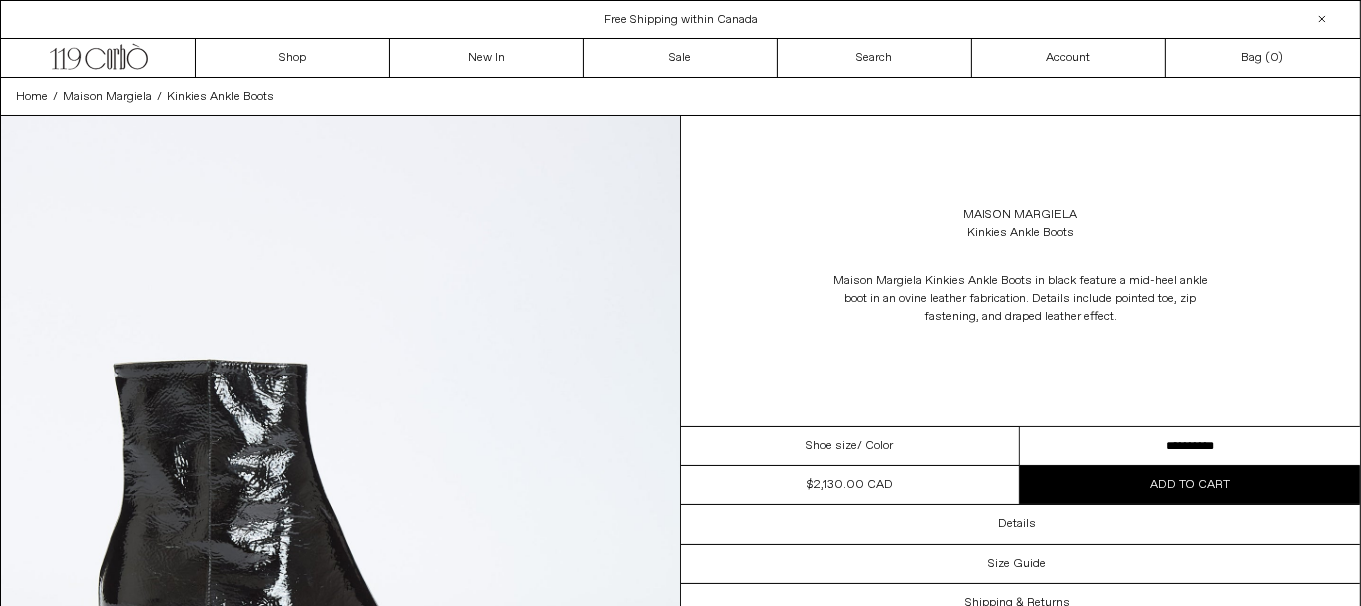 scroll, scrollTop: 0, scrollLeft: 0, axis: both 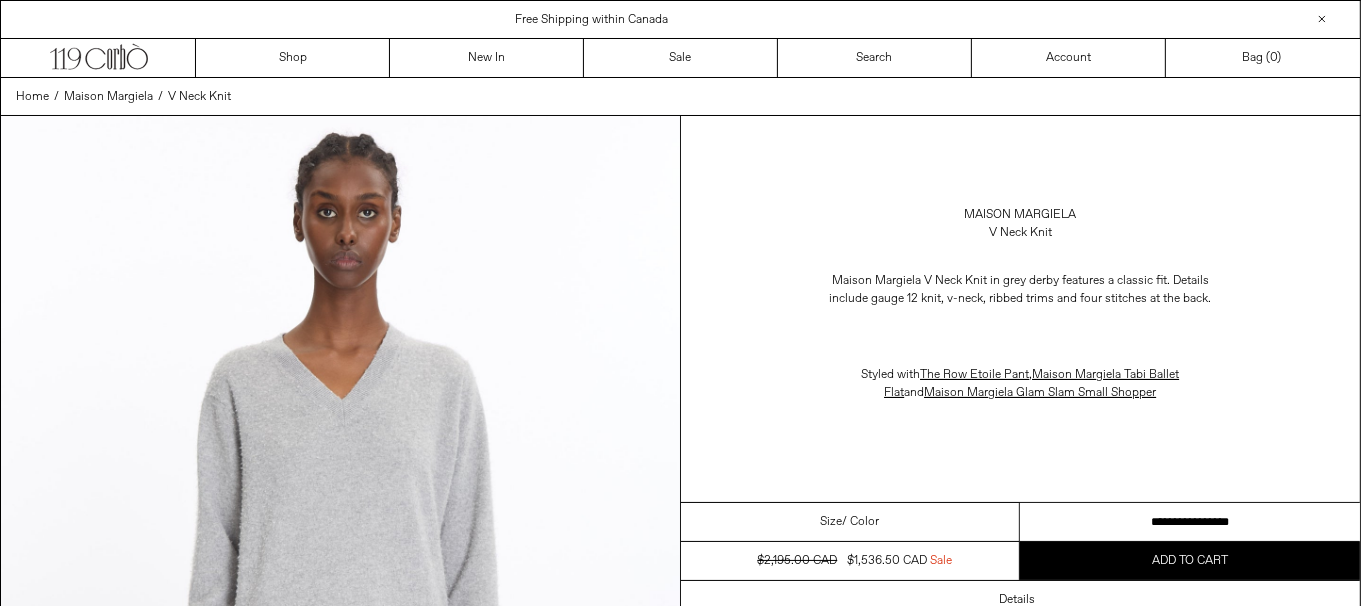 drag, startPoint x: 1242, startPoint y: 514, endPoint x: 1288, endPoint y: 514, distance: 46 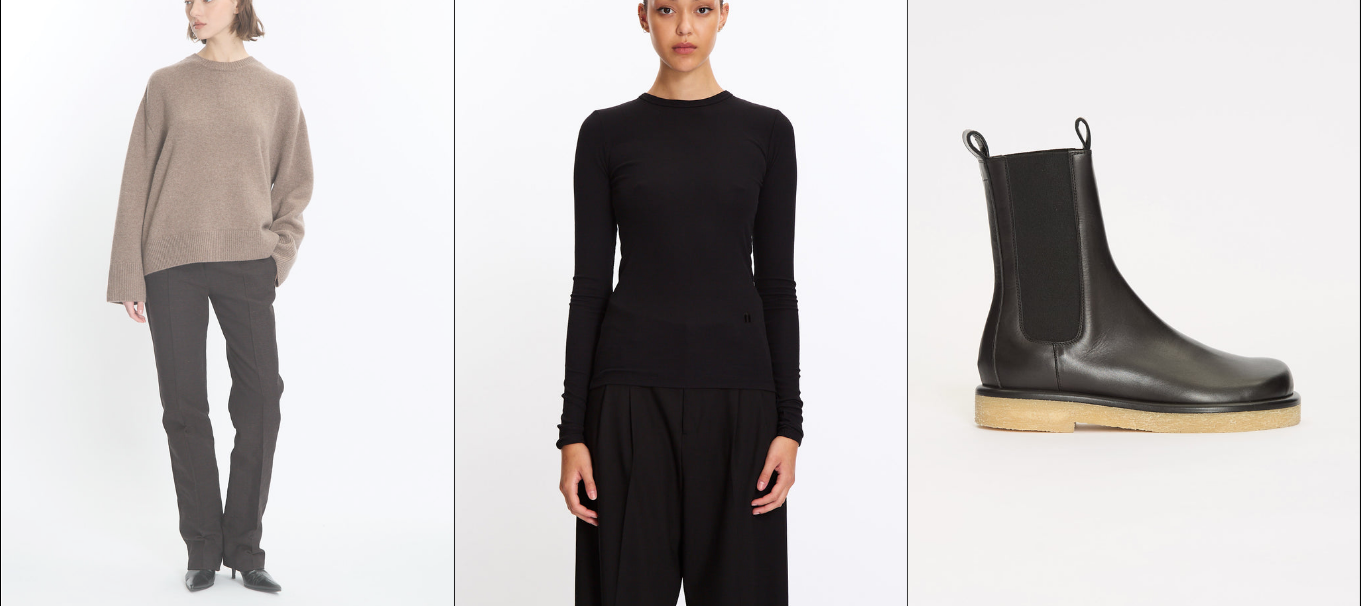 scroll, scrollTop: 199, scrollLeft: 0, axis: vertical 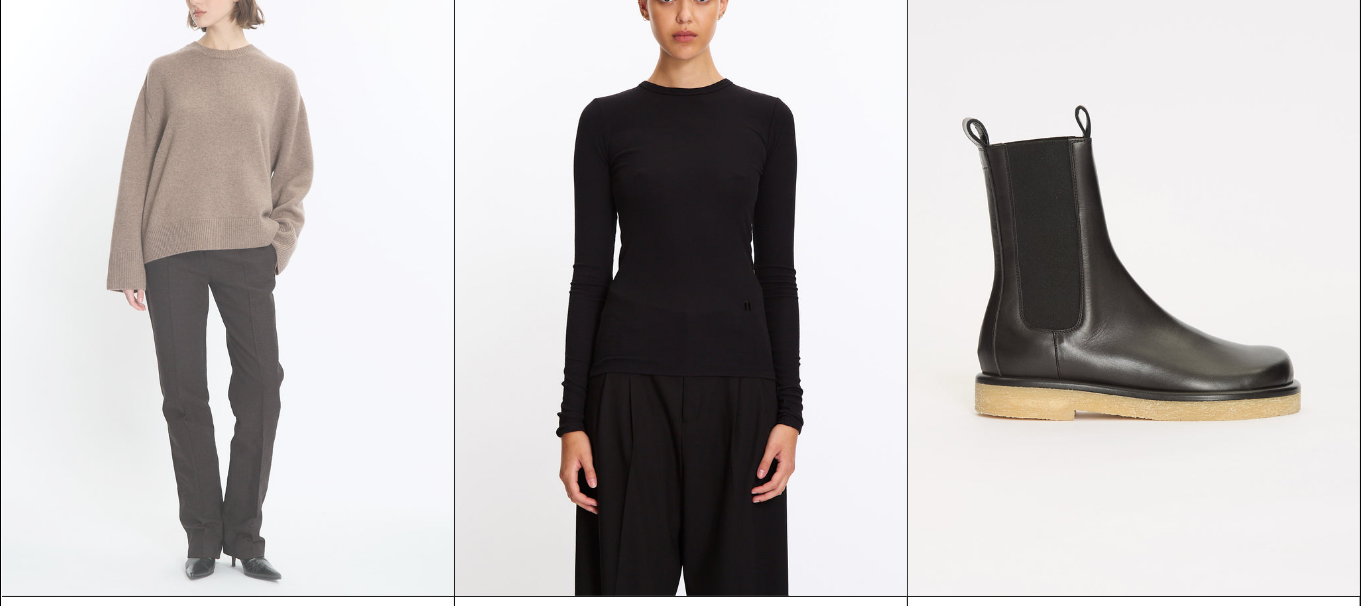 click at bounding box center [228, 257] 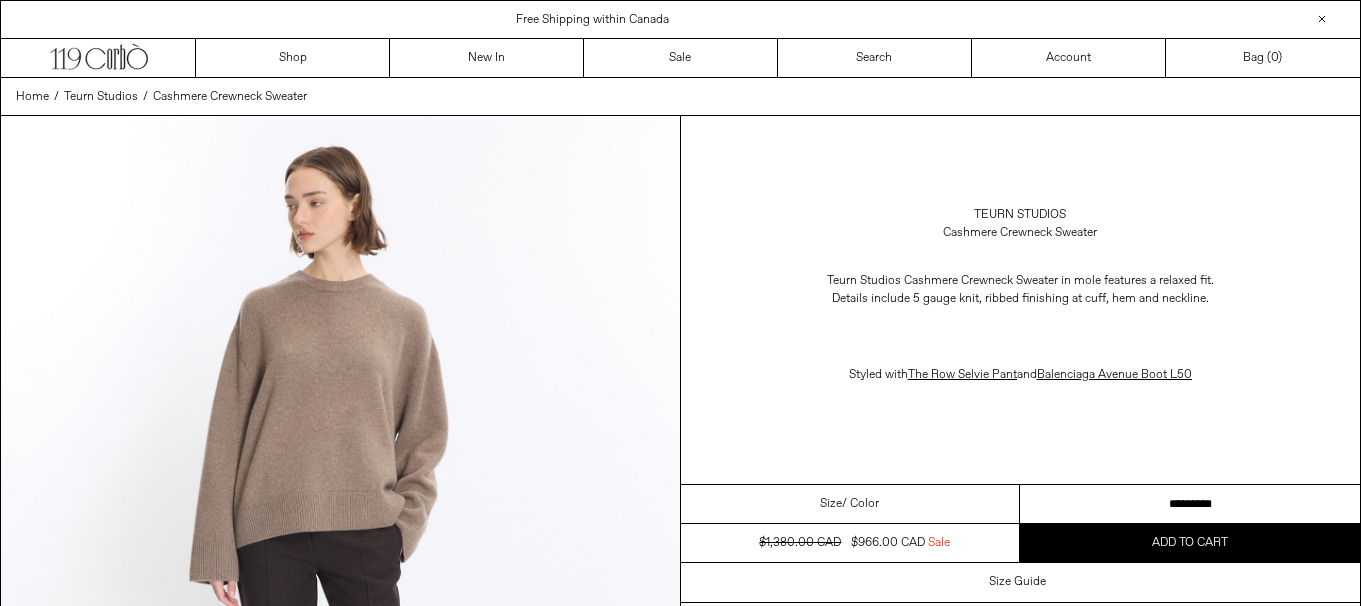 scroll, scrollTop: 0, scrollLeft: 0, axis: both 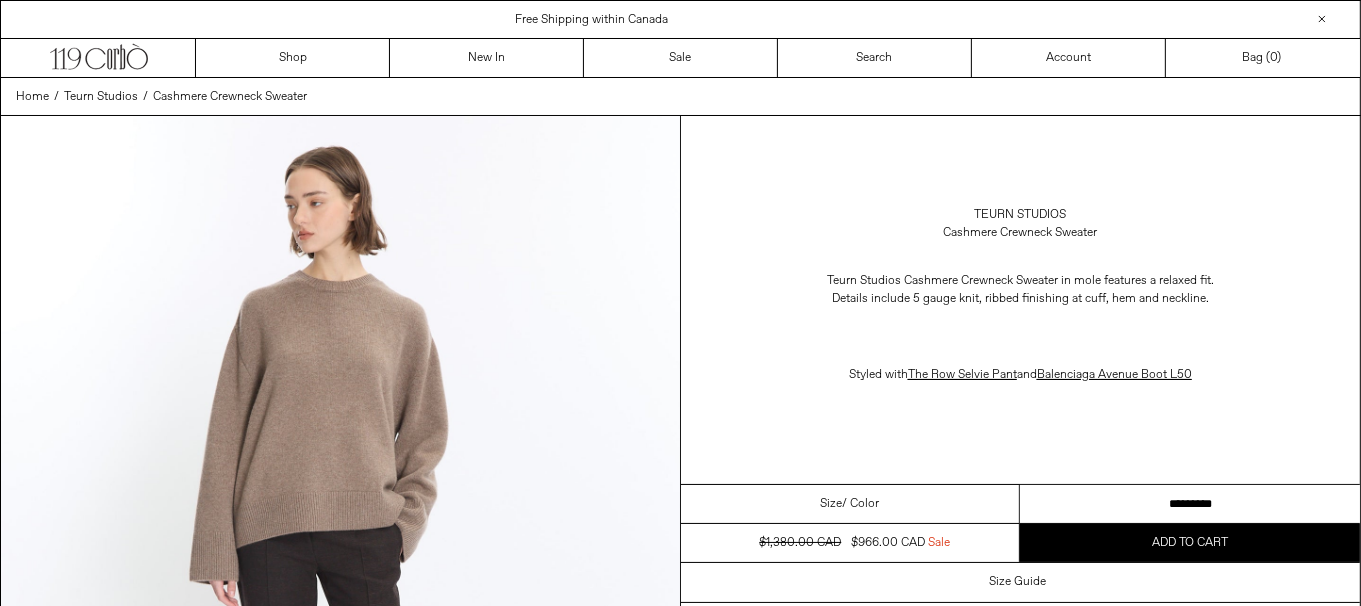 drag, startPoint x: 1075, startPoint y: 500, endPoint x: 1064, endPoint y: 333, distance: 167.36188 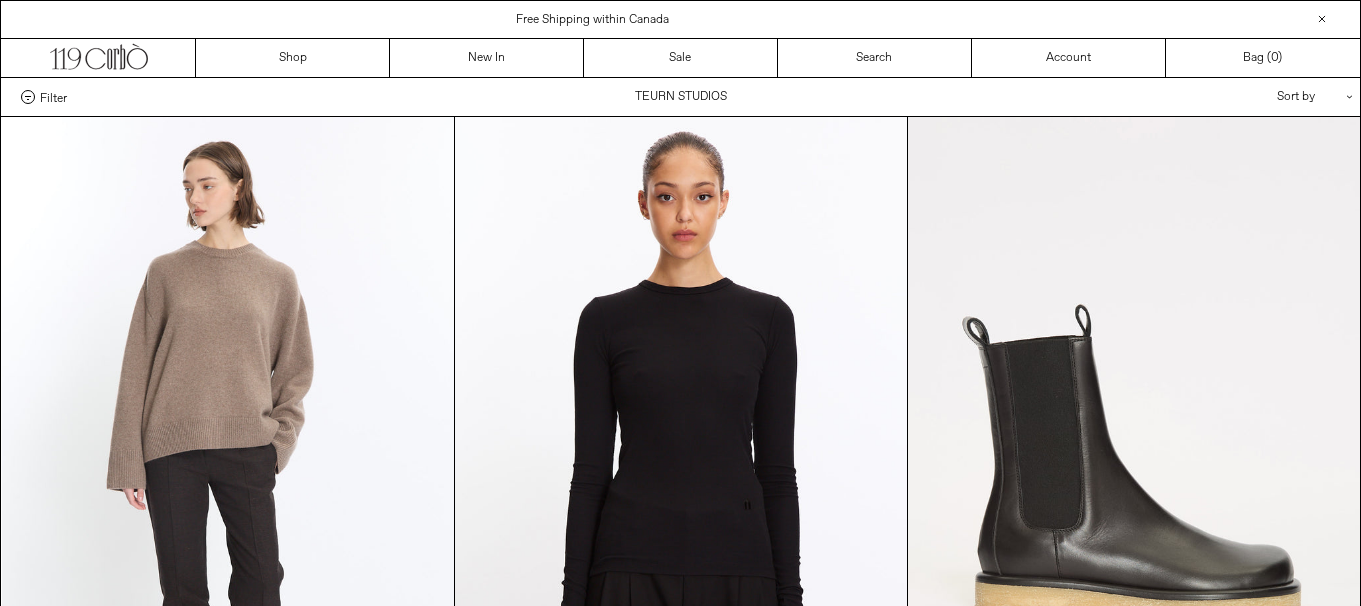 scroll, scrollTop: 199, scrollLeft: 0, axis: vertical 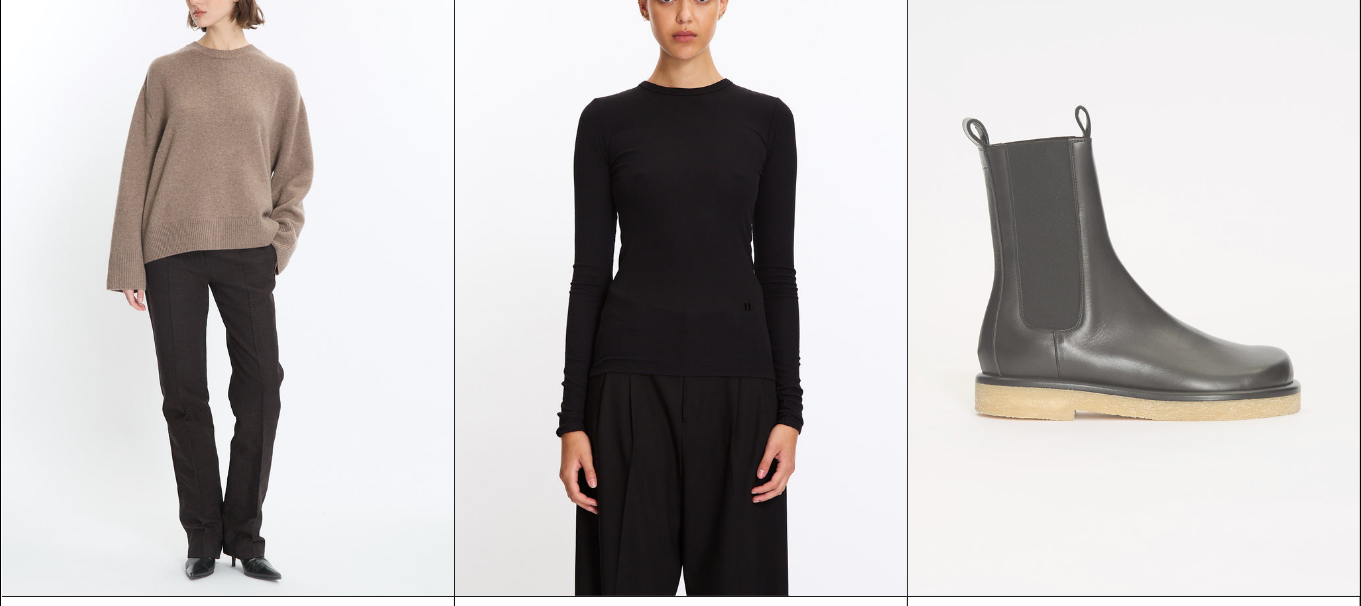 click at bounding box center (1134, 257) 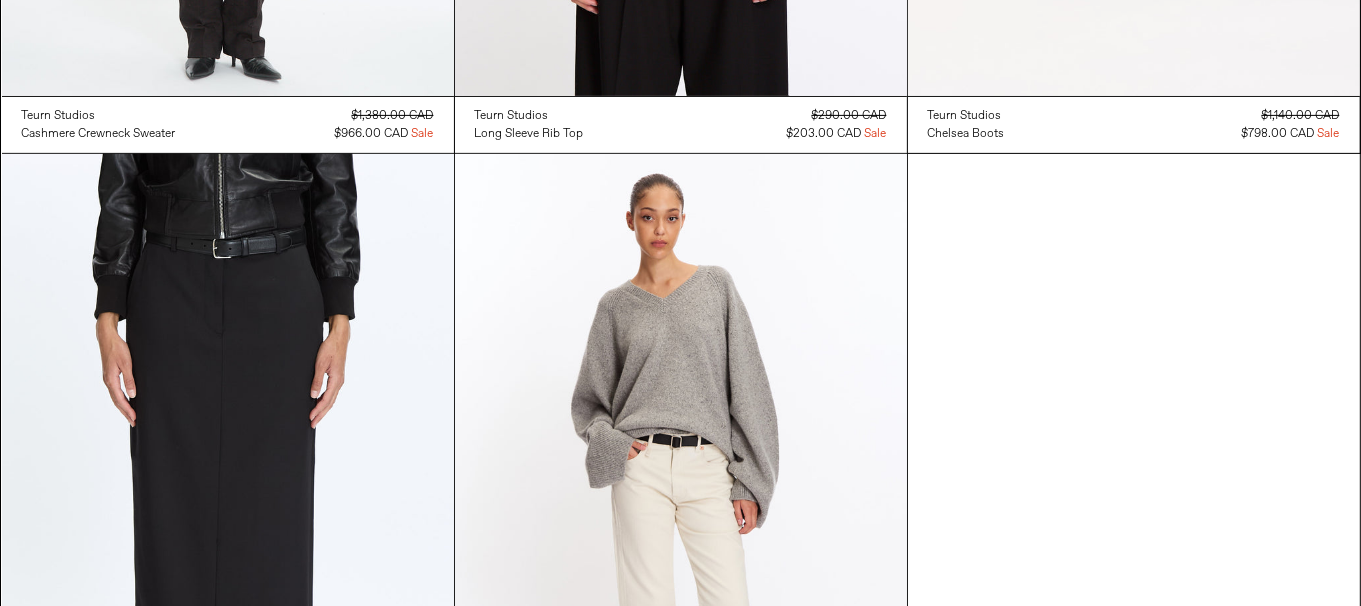 scroll, scrollTop: 800, scrollLeft: 0, axis: vertical 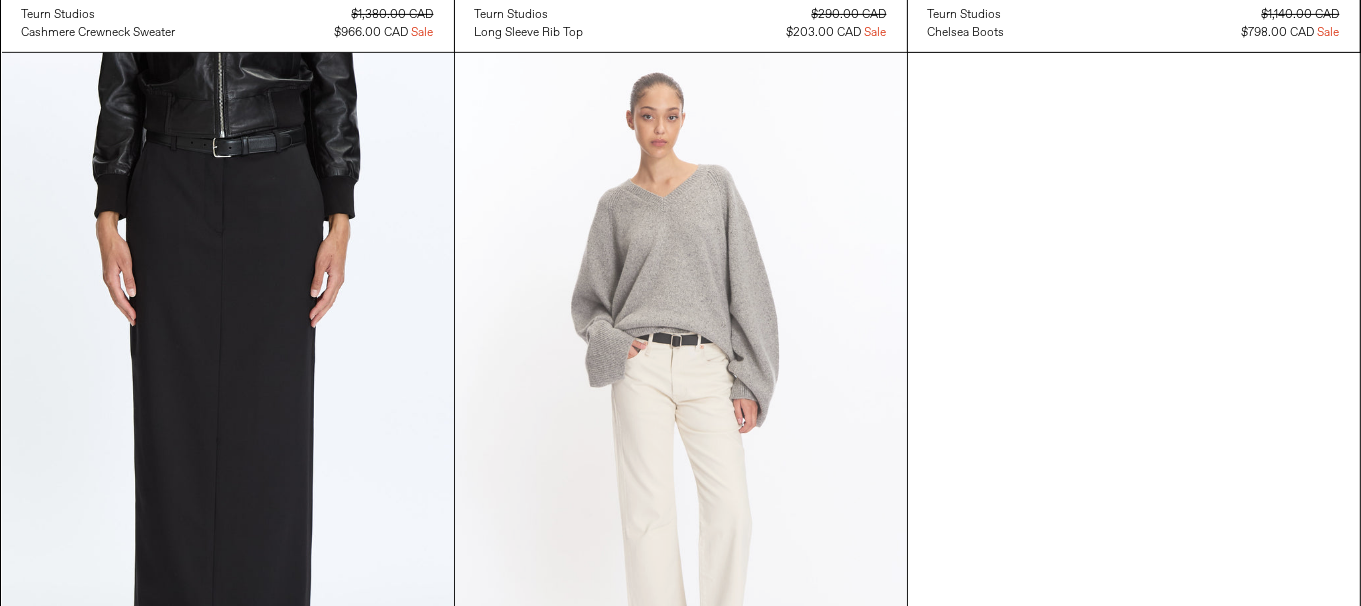 click at bounding box center [681, 392] 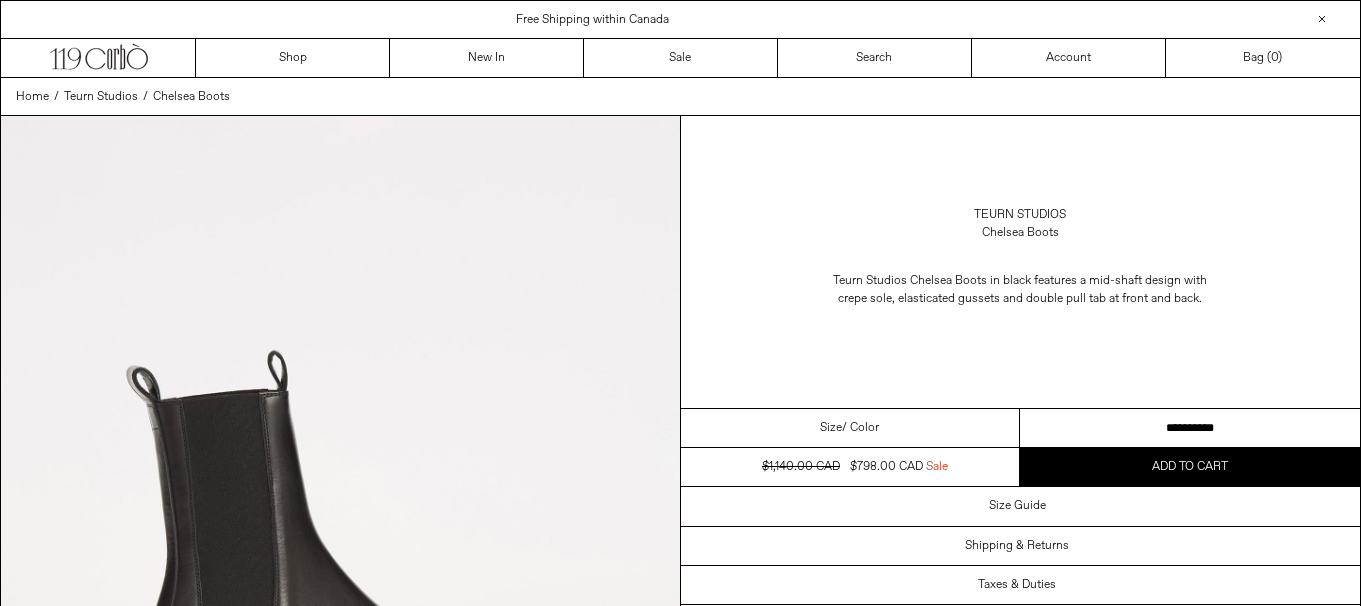 scroll, scrollTop: 0, scrollLeft: 0, axis: both 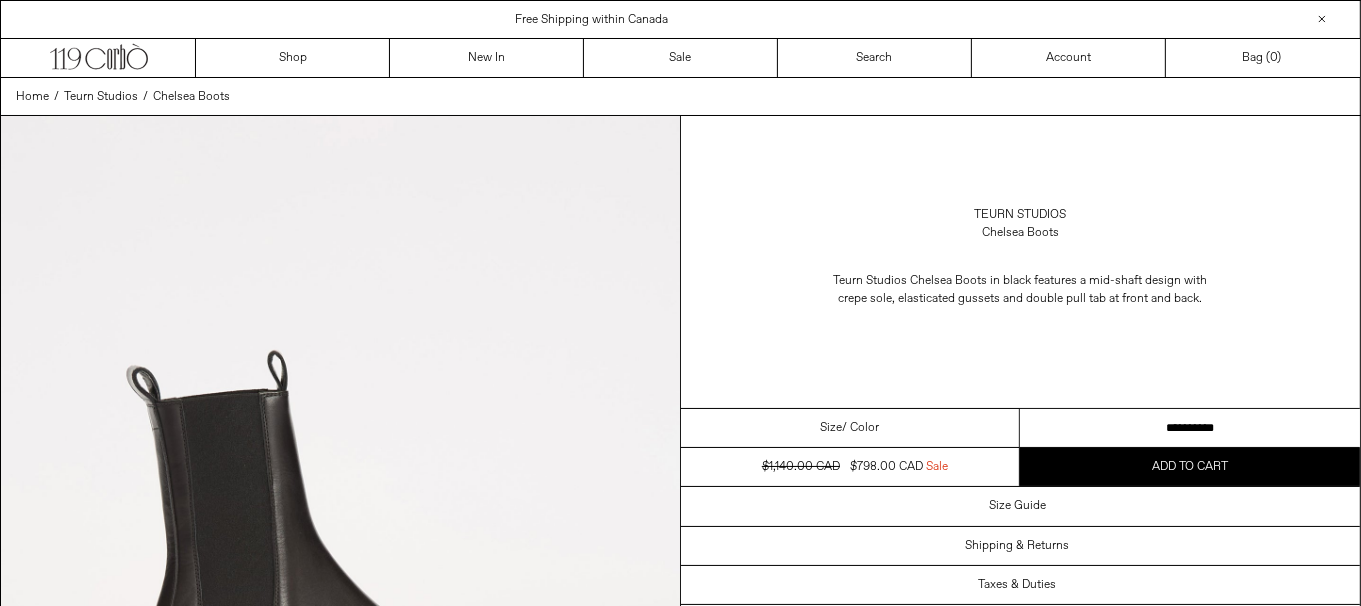 drag, startPoint x: 1226, startPoint y: 432, endPoint x: 1159, endPoint y: 209, distance: 232.8476 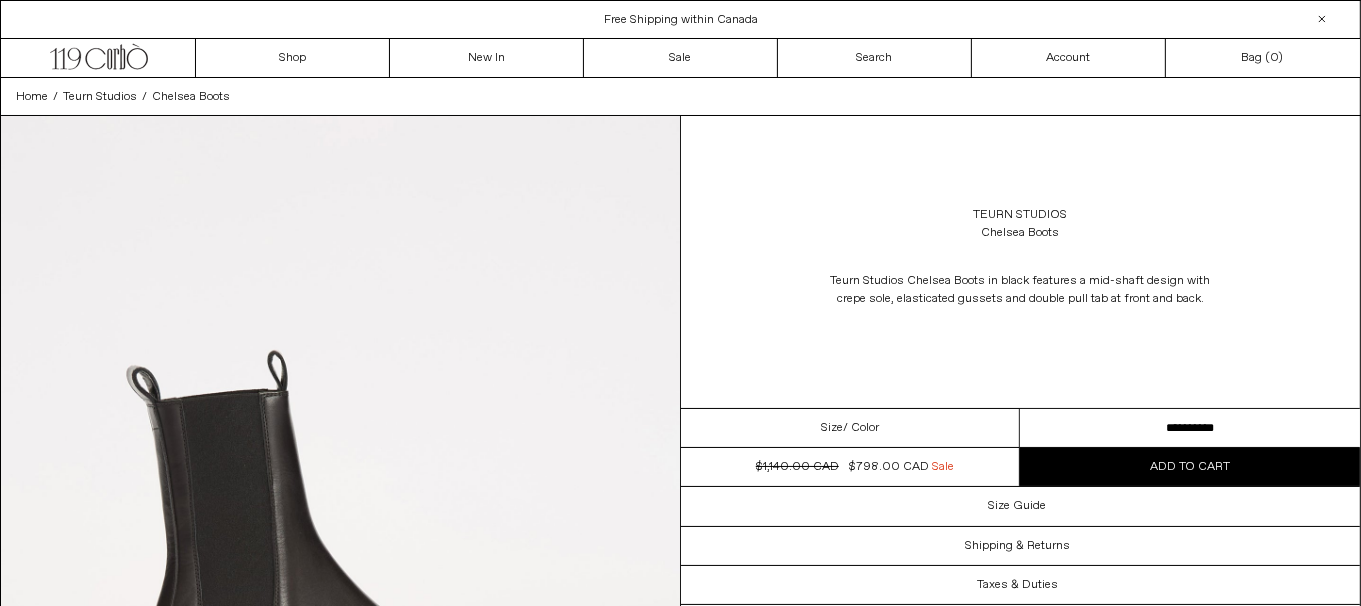 scroll, scrollTop: 0, scrollLeft: 0, axis: both 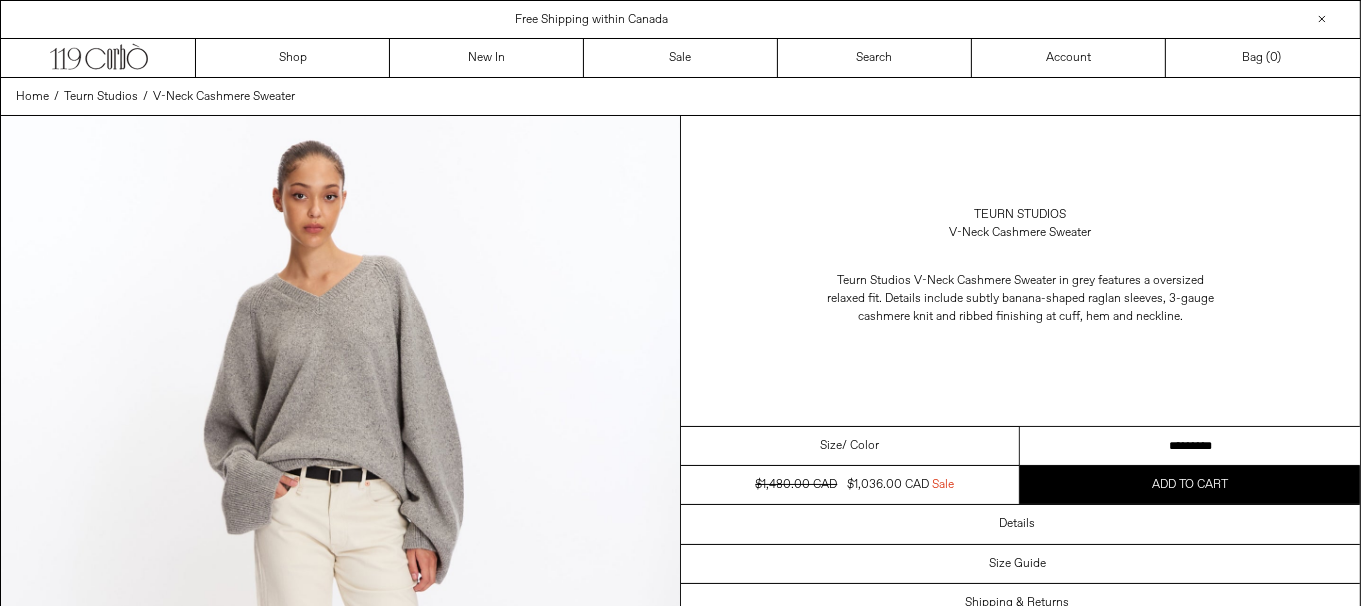 drag, startPoint x: 1173, startPoint y: 449, endPoint x: 1192, endPoint y: 371, distance: 80.280754 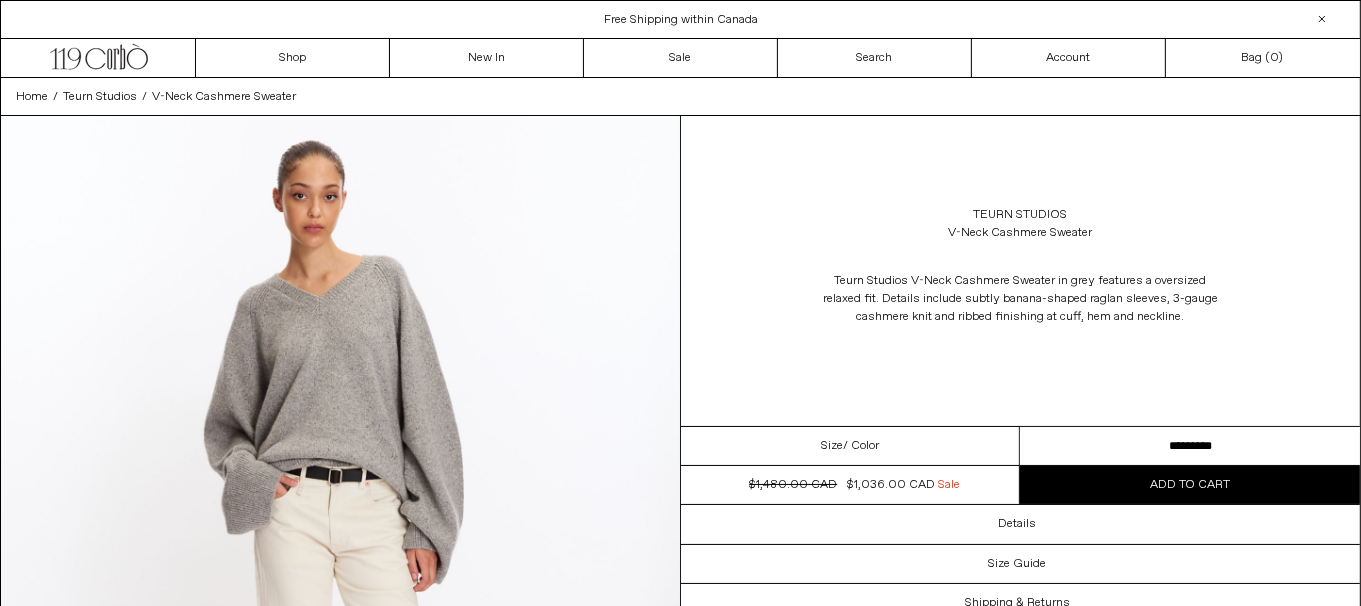 scroll, scrollTop: 0, scrollLeft: 0, axis: both 